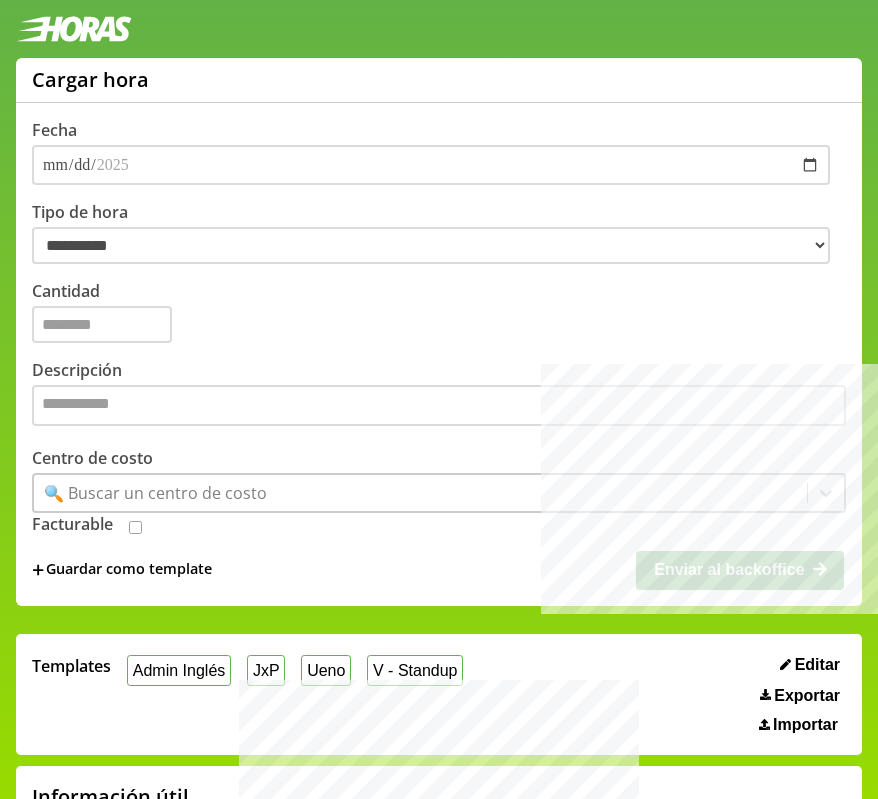 scroll, scrollTop: 853, scrollLeft: 0, axis: vertical 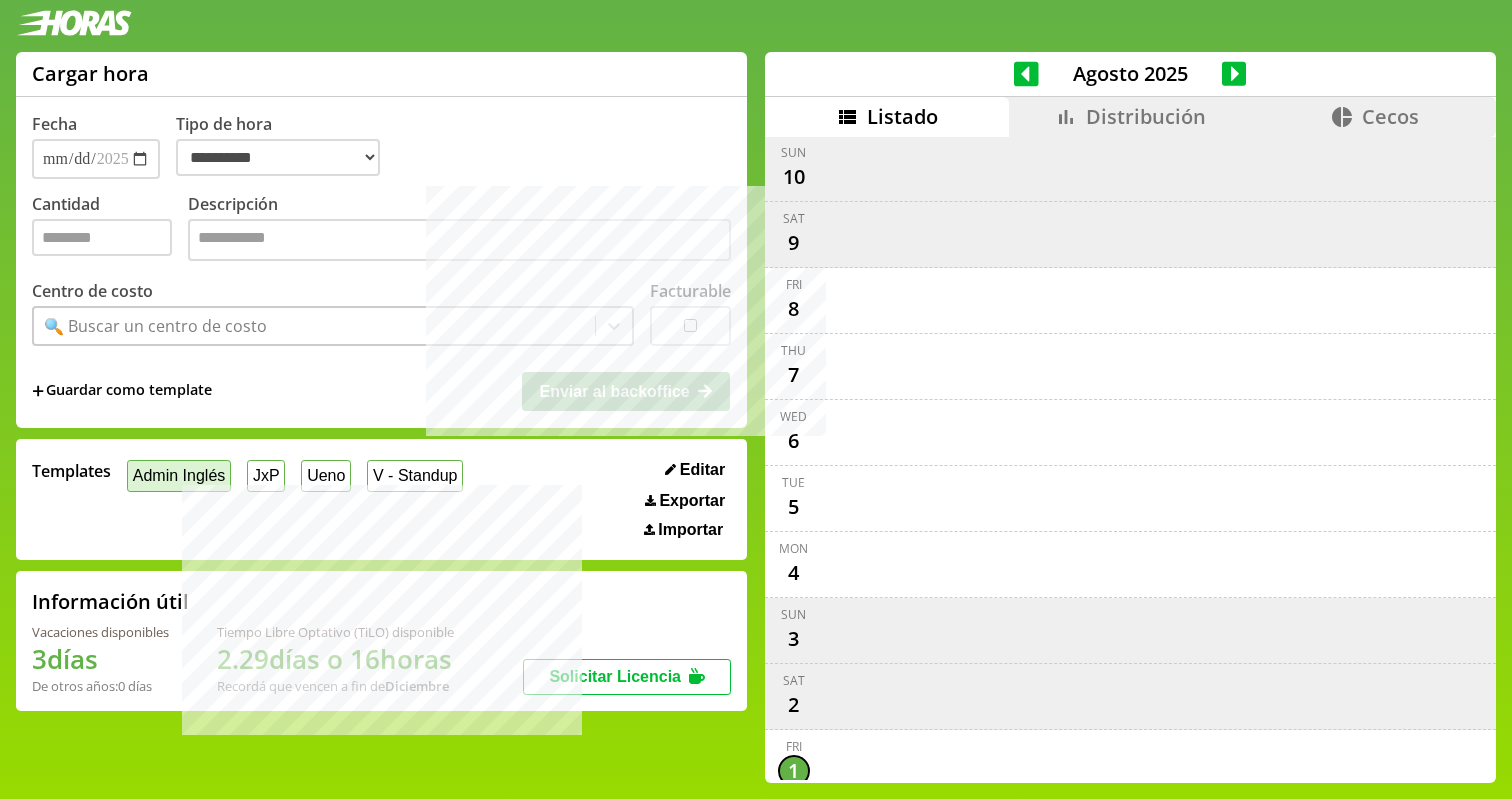 click on "Admin Inglés" at bounding box center (179, 475) 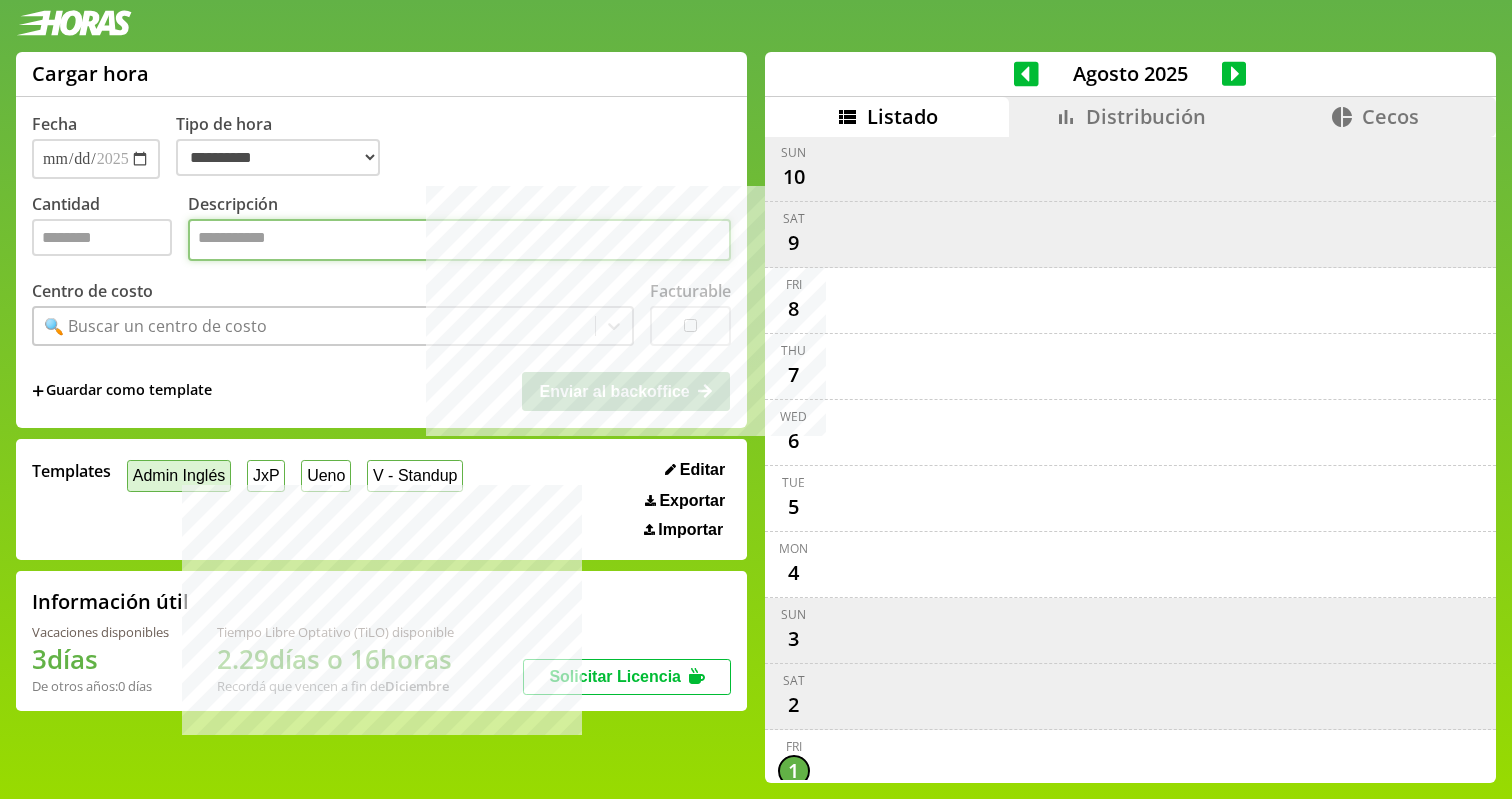 select on "**********" 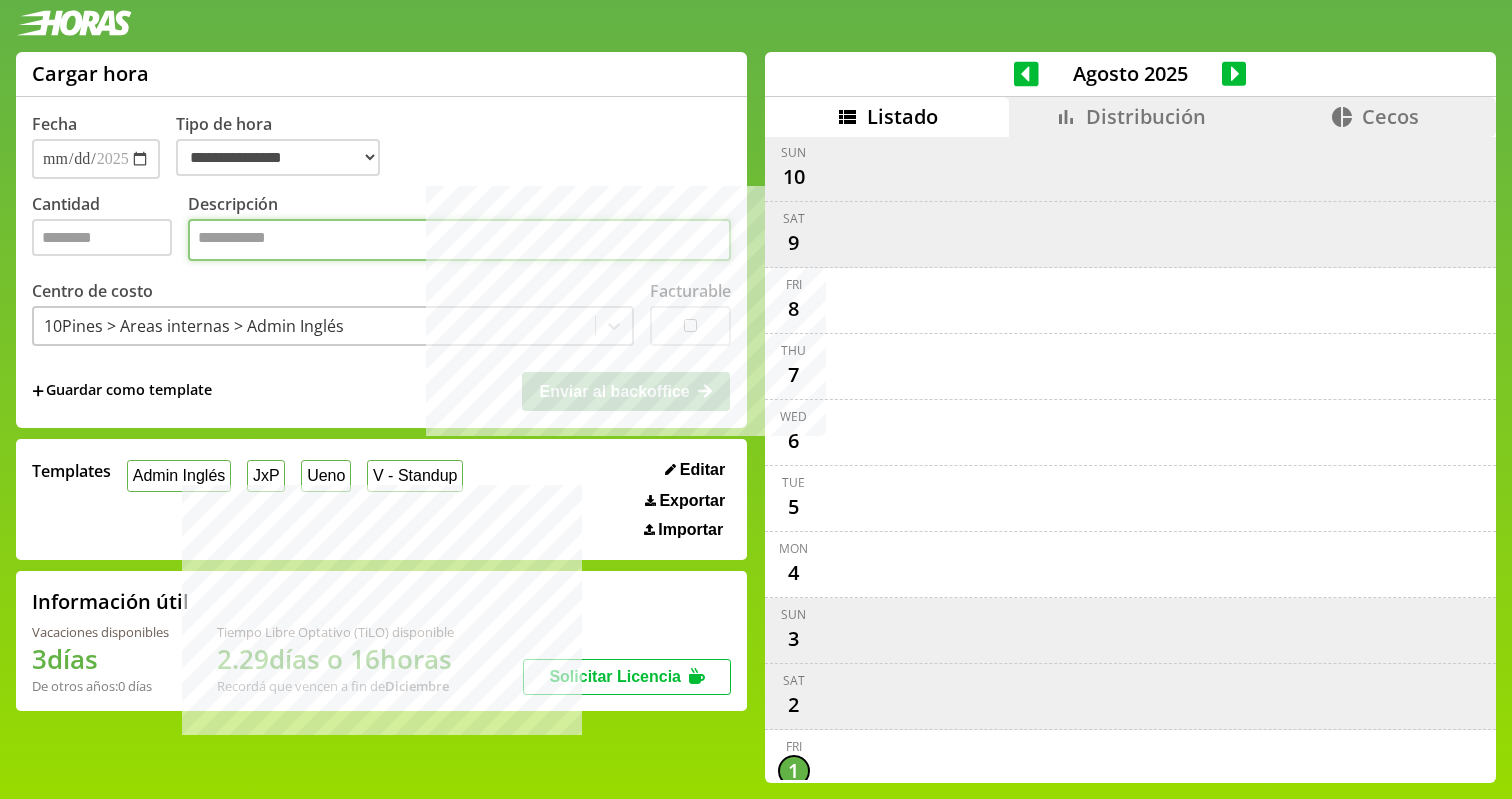 type on "*" 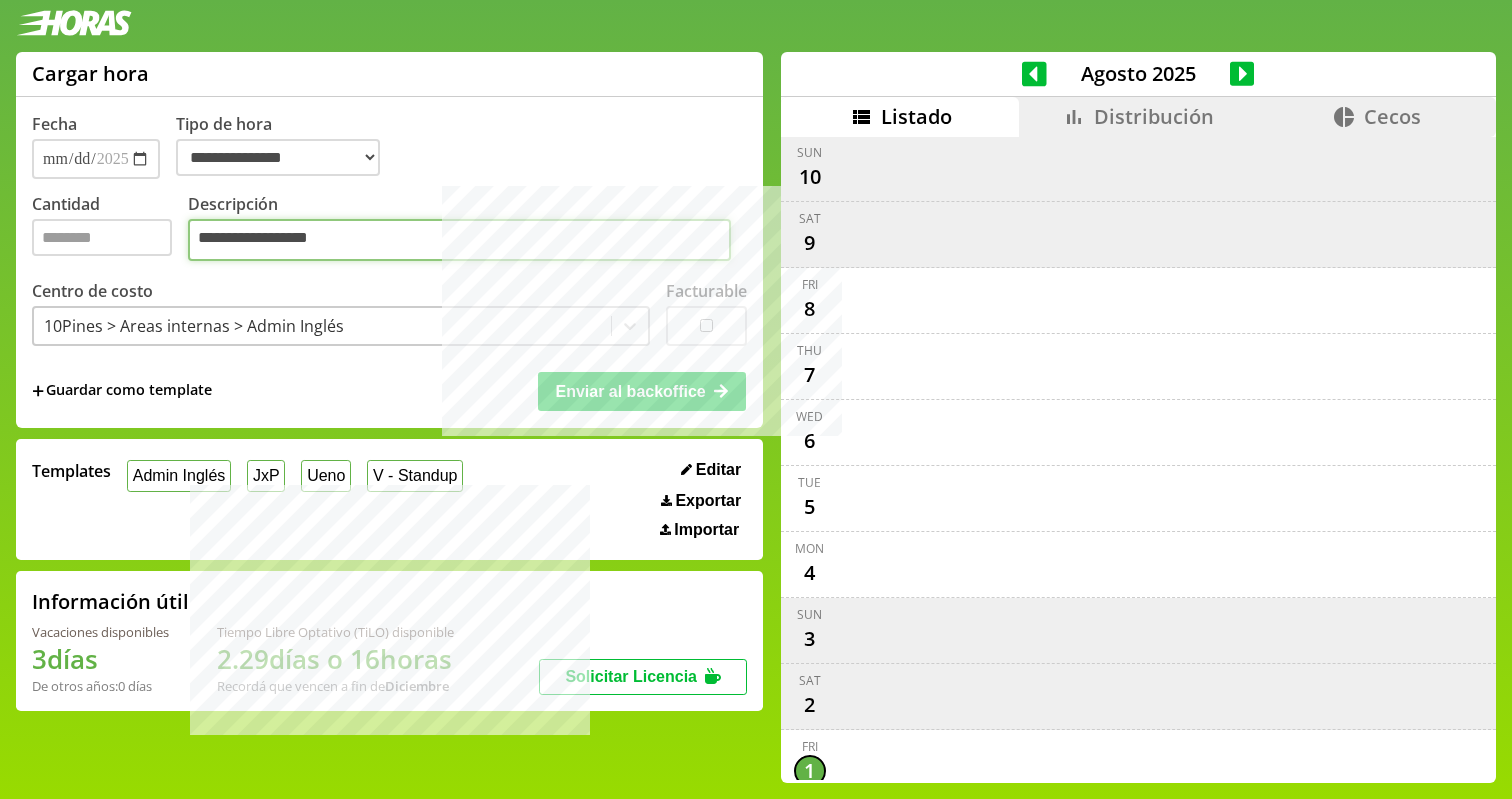 type on "**********" 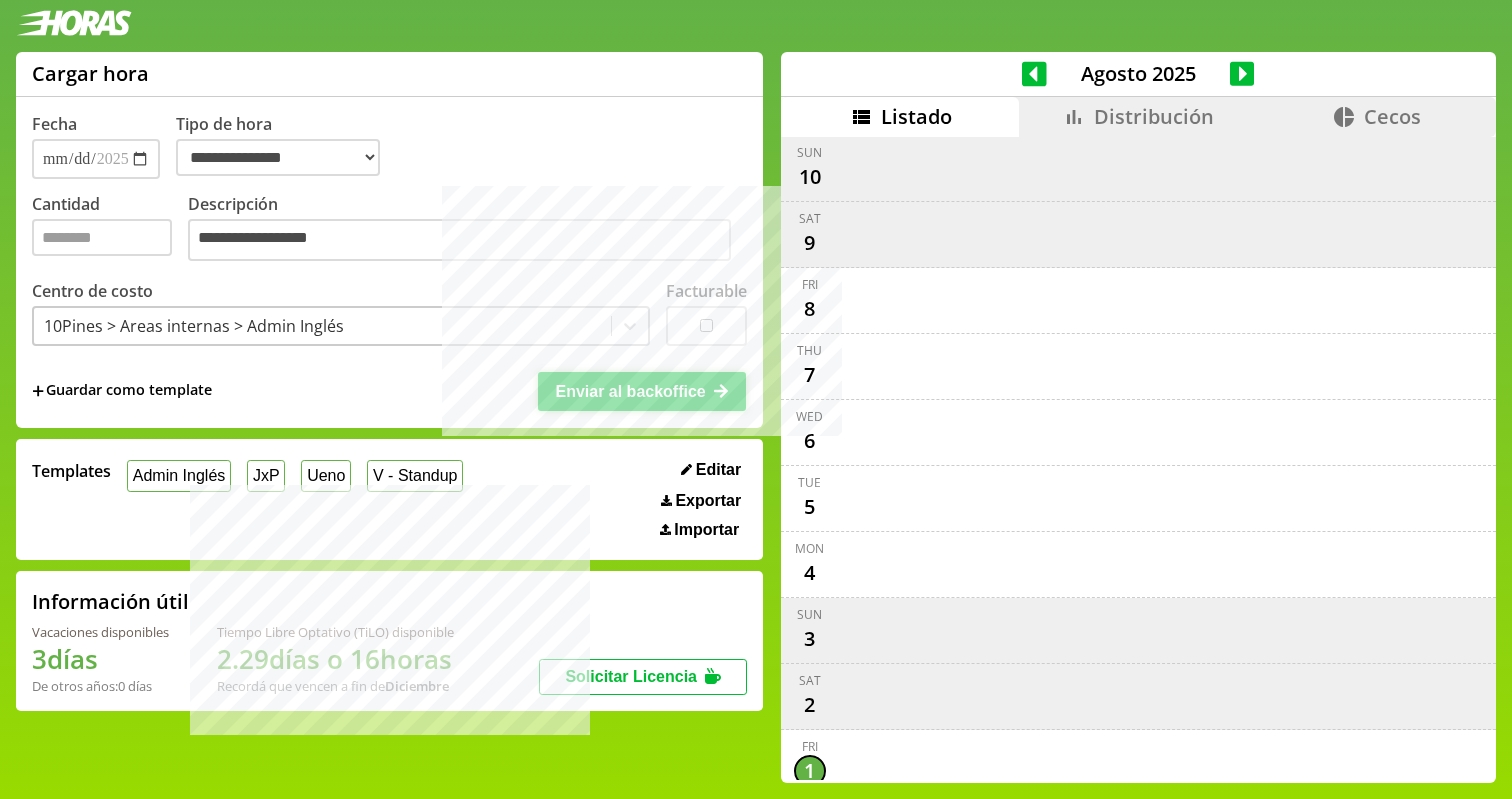 click on "Enviar al backoffice" at bounding box center (642, 391) 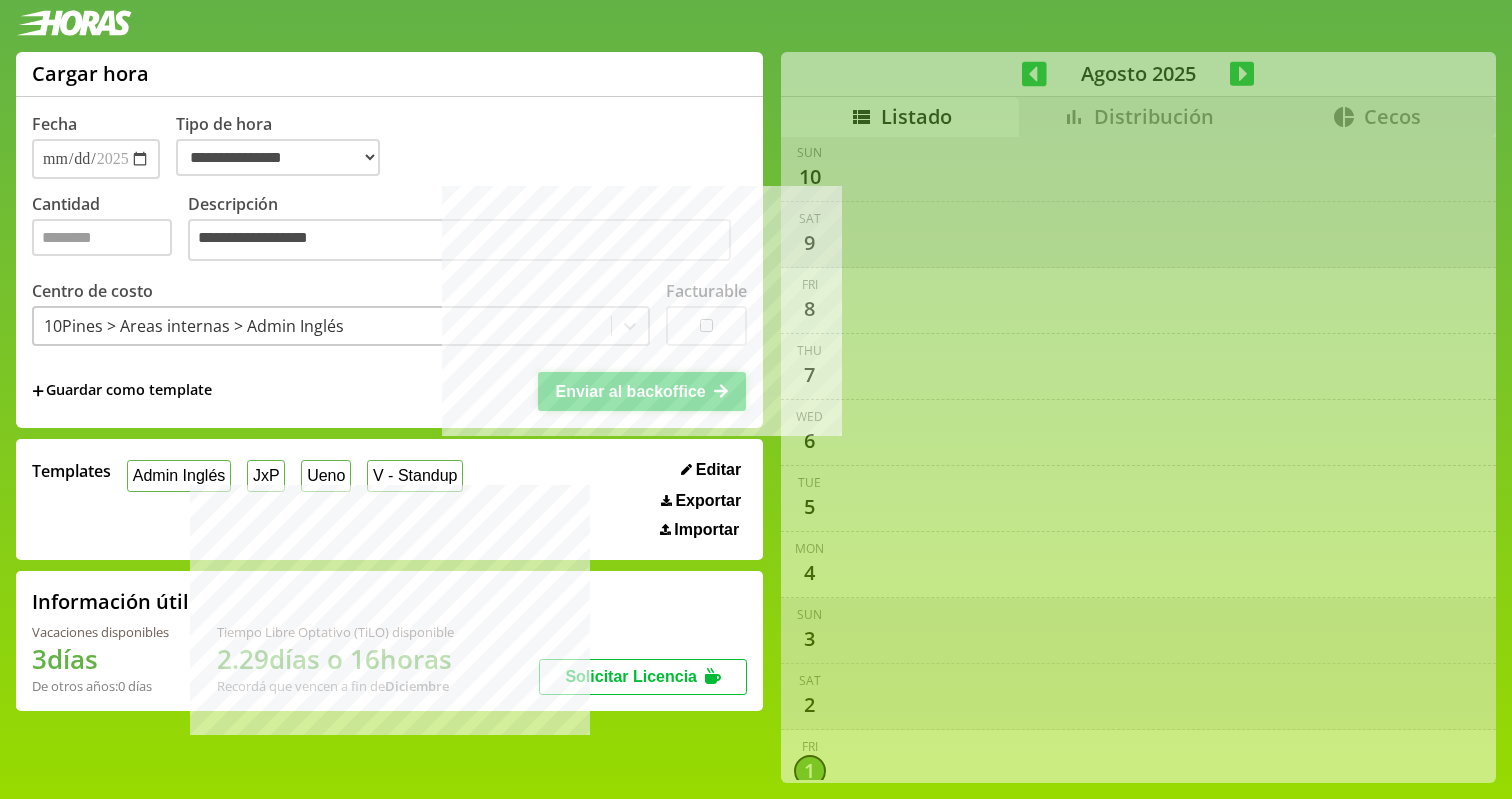 scroll, scrollTop: 1472, scrollLeft: 0, axis: vertical 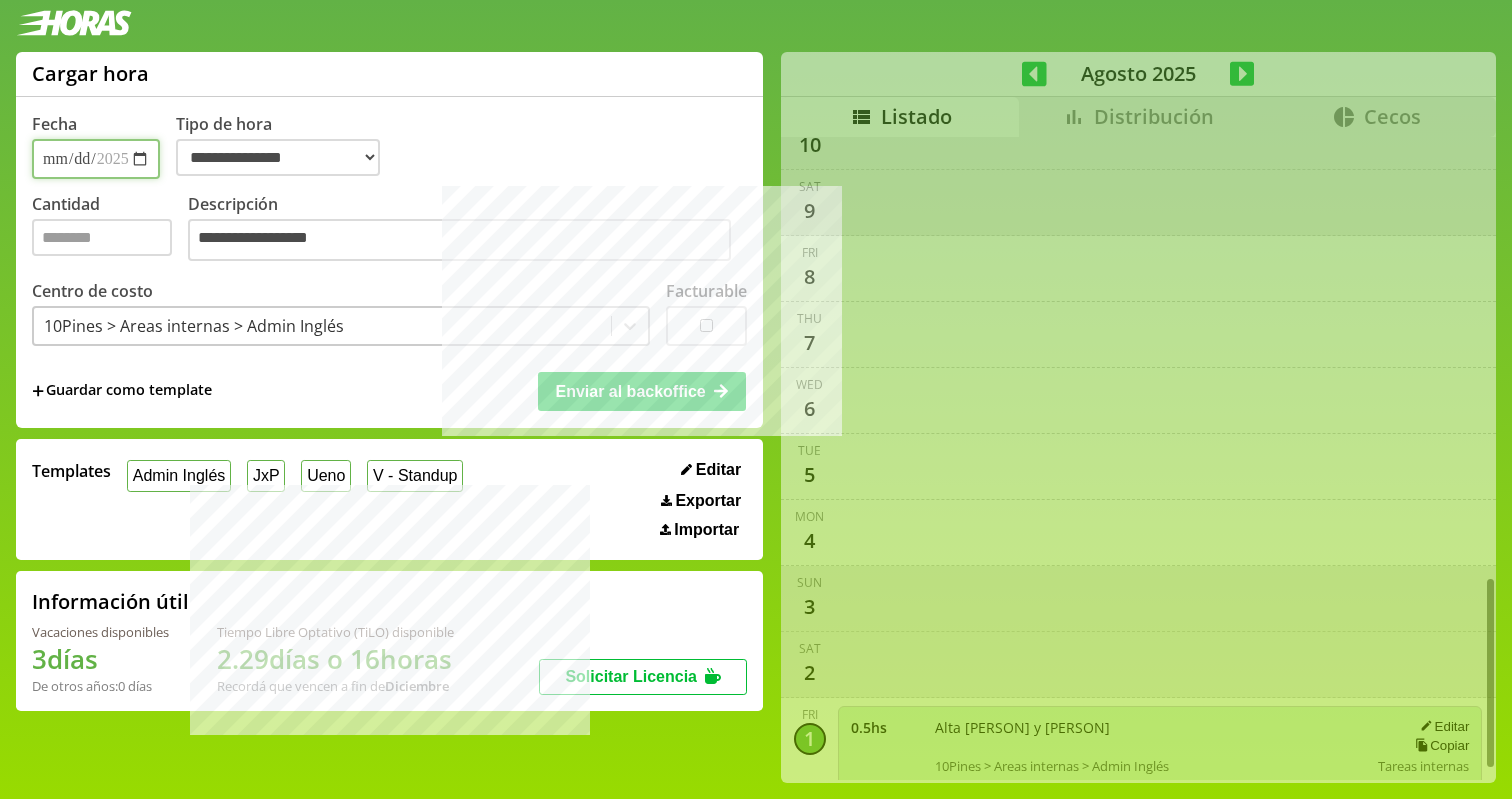 select on "**********" 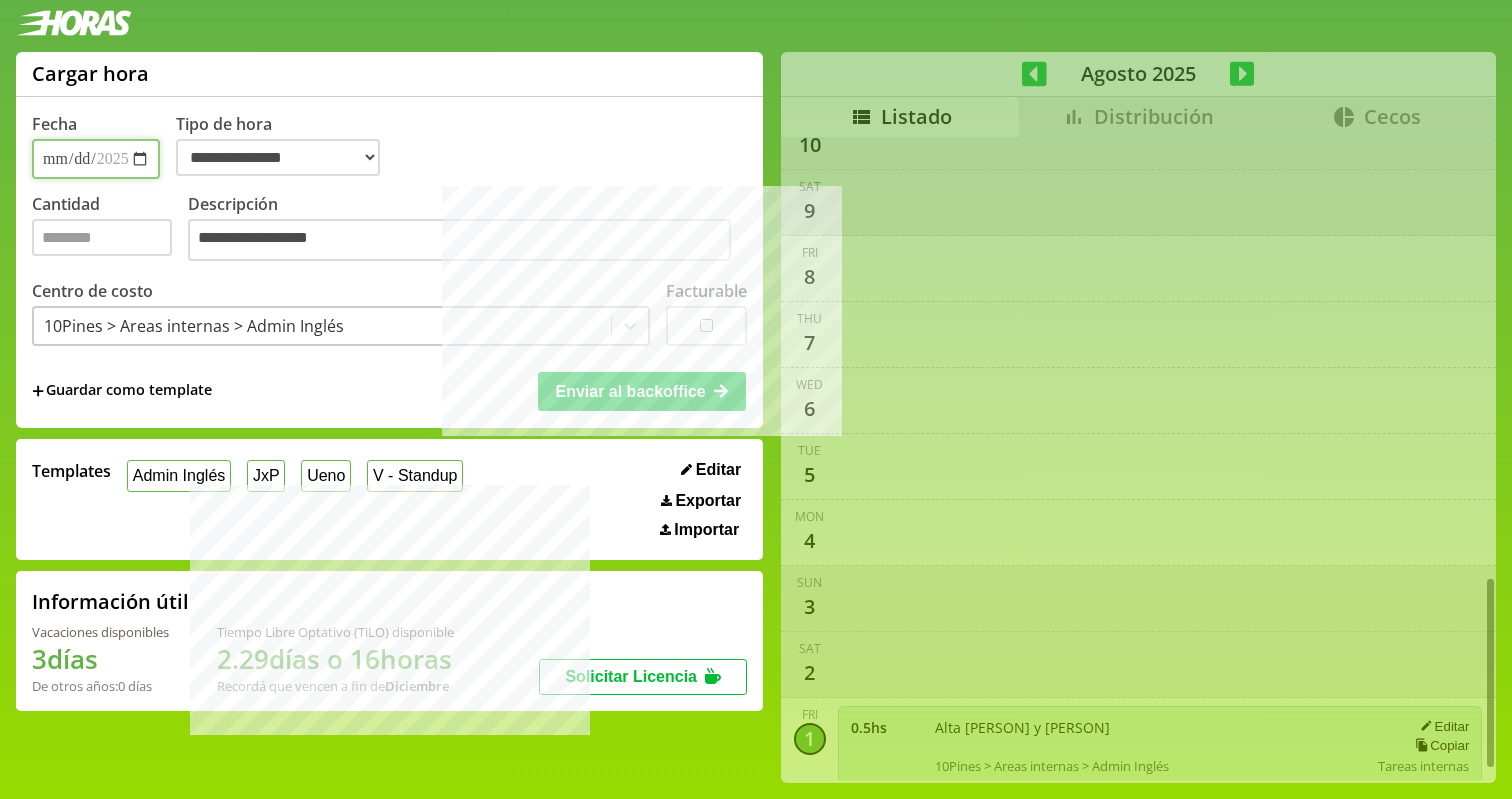type 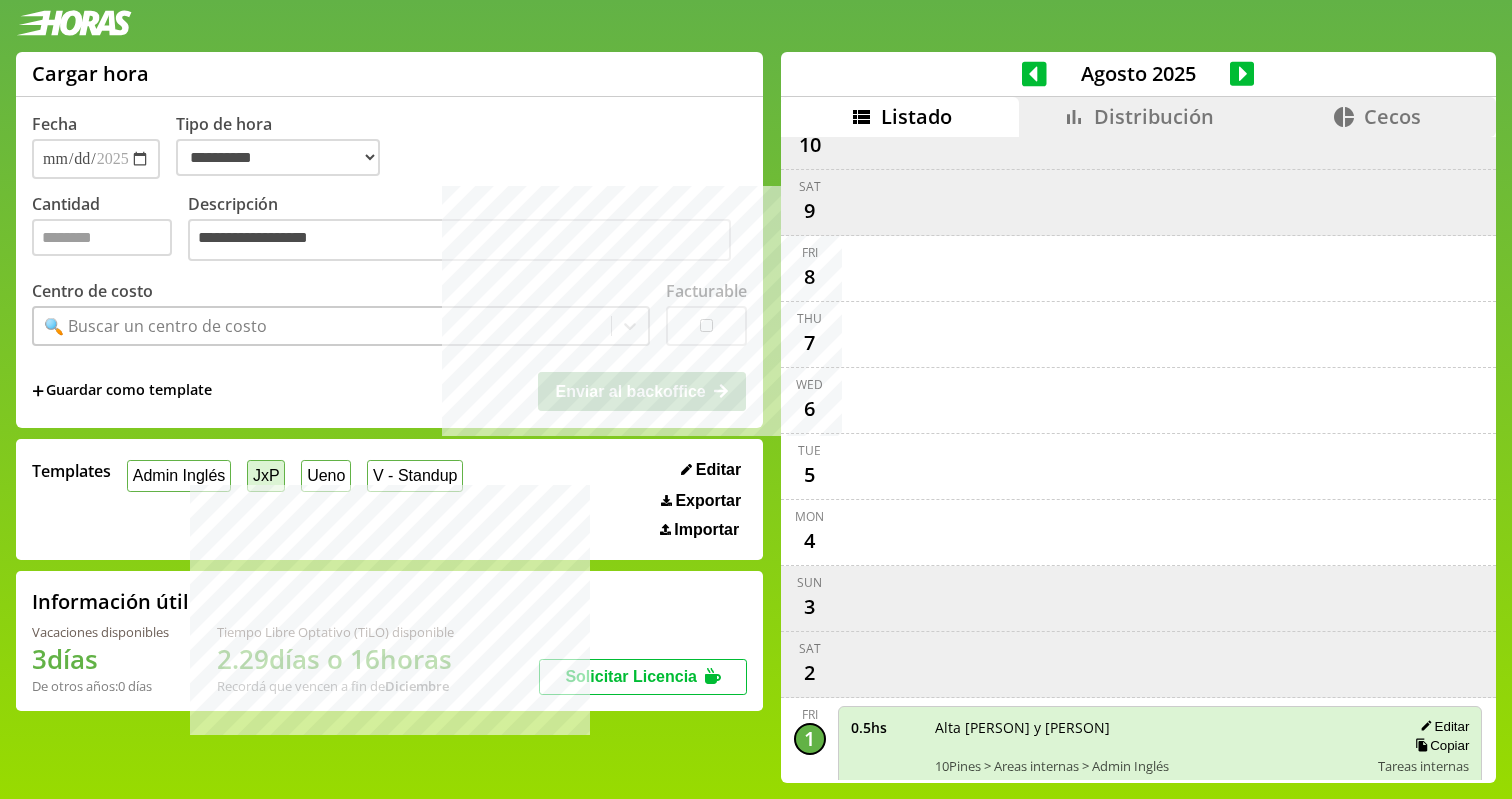click on "JxP" at bounding box center [266, 475] 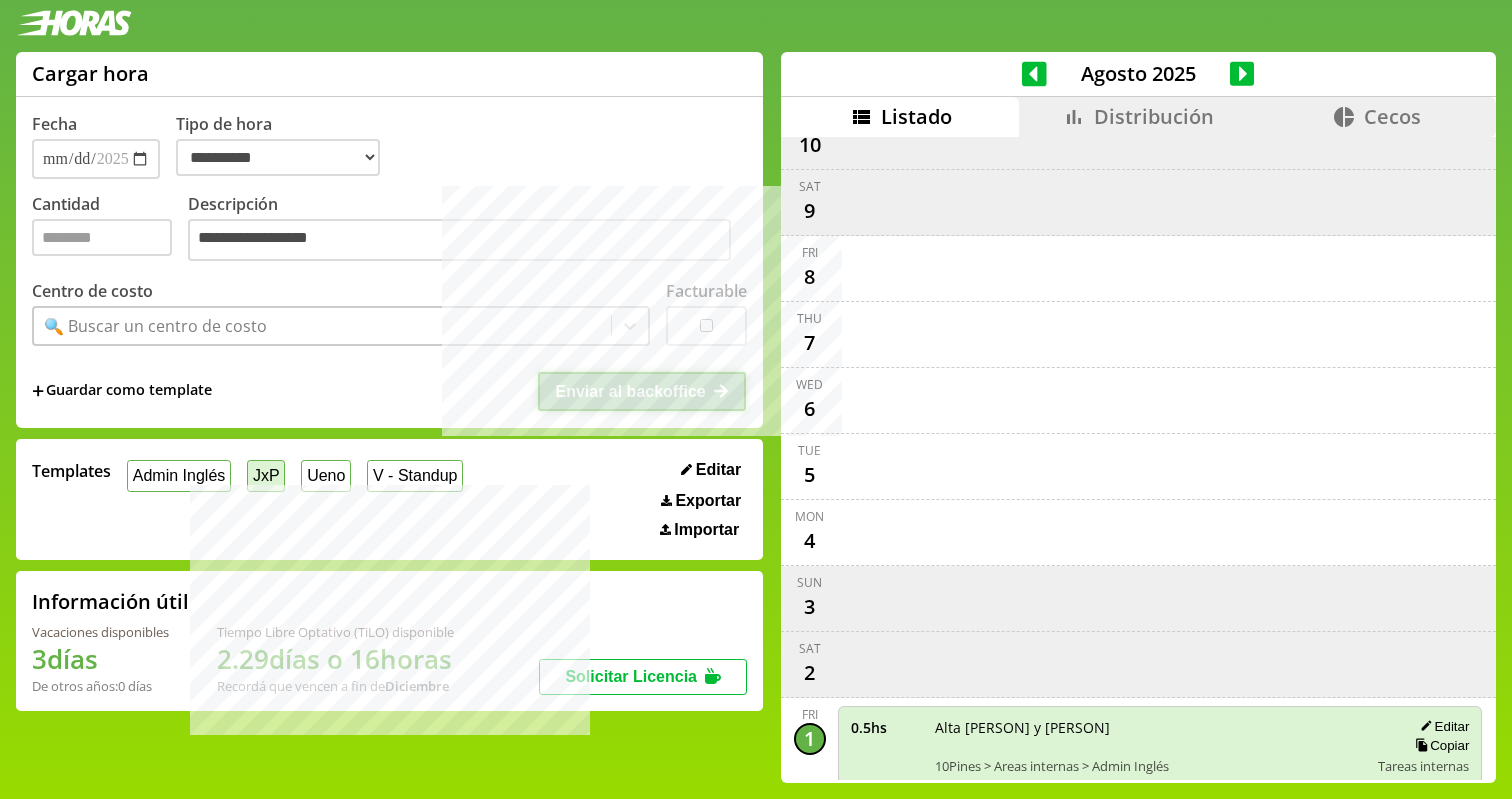select on "**********" 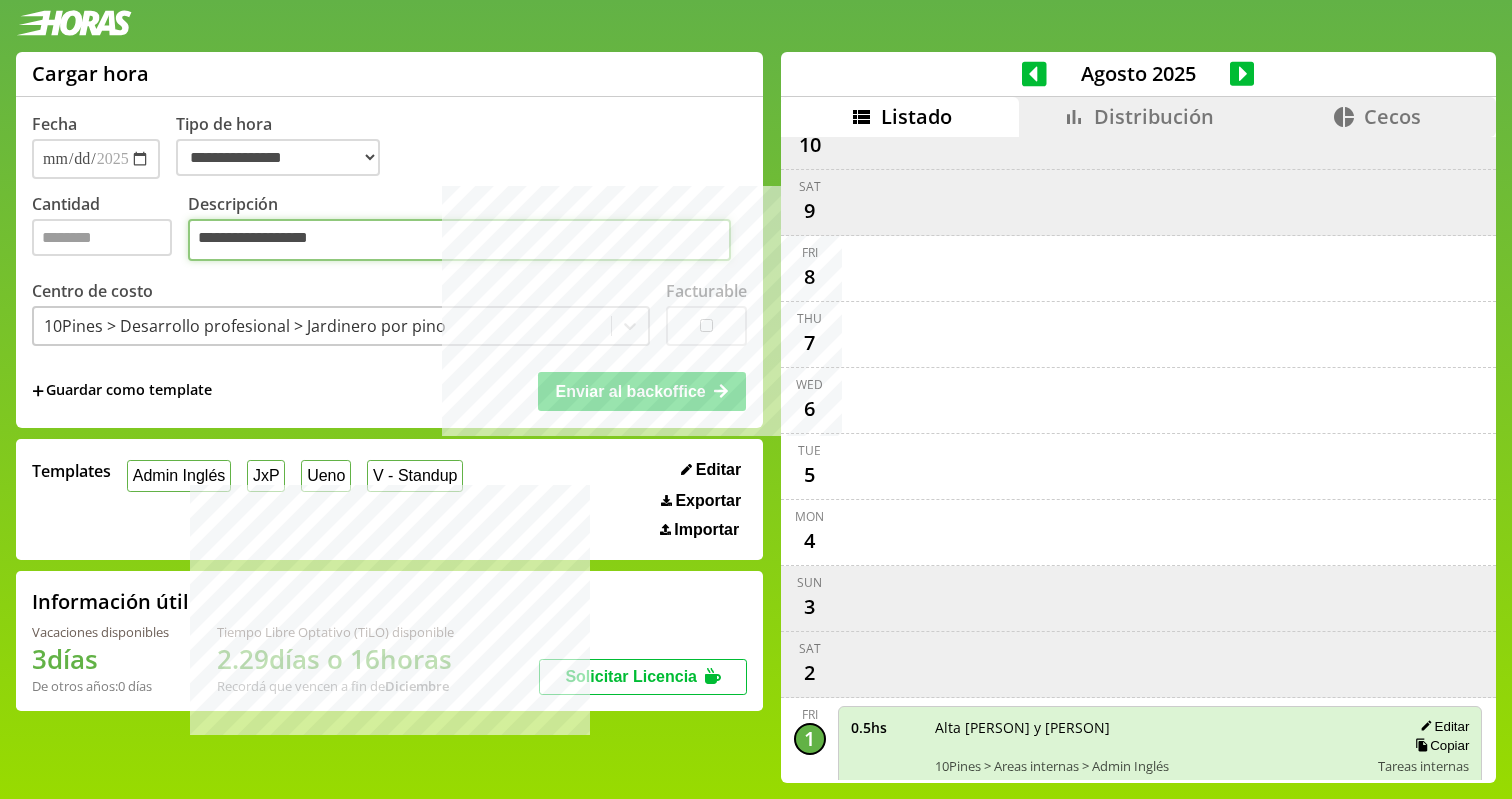 click on "***" at bounding box center (459, 240) 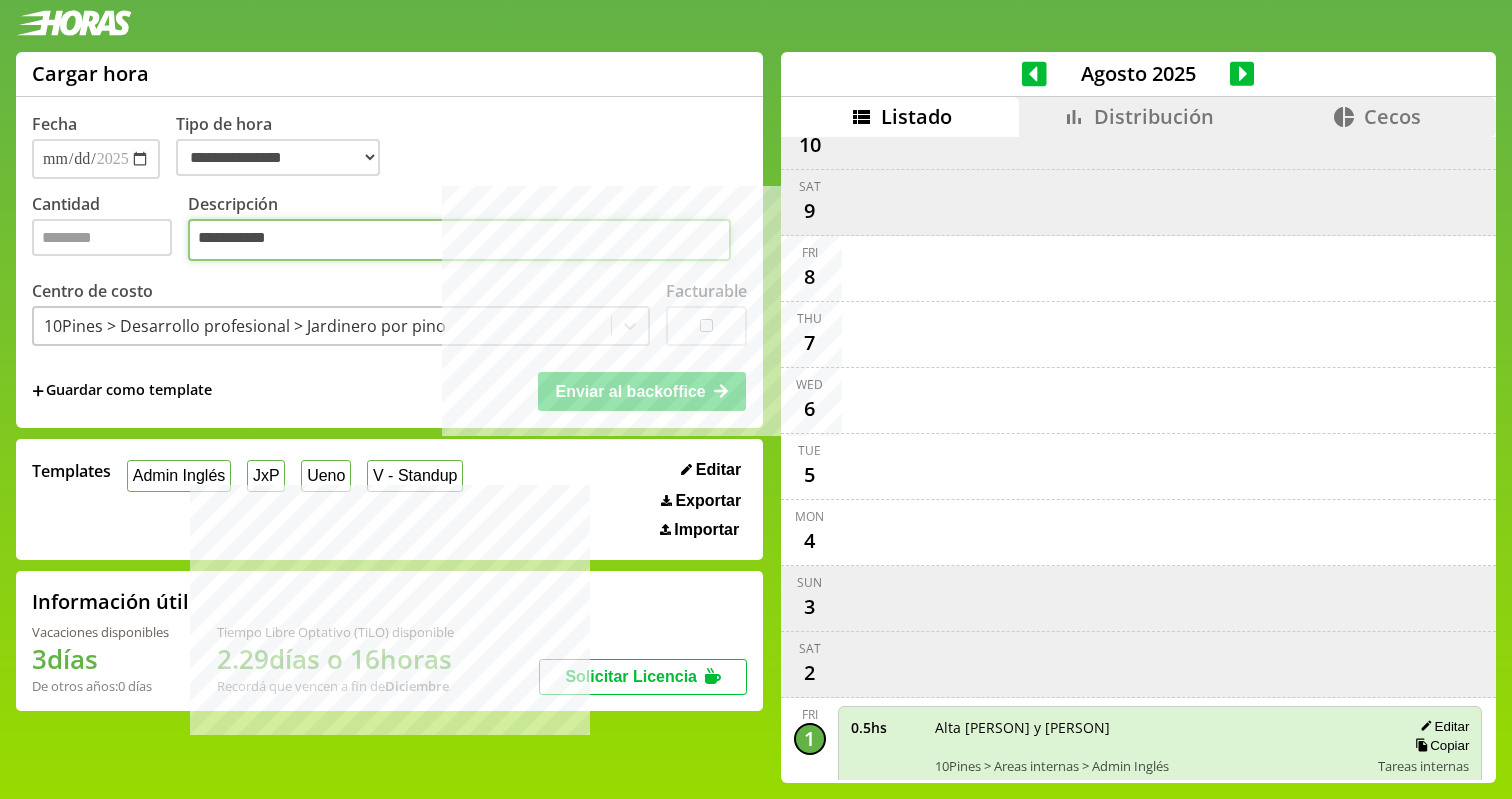 type on "**********" 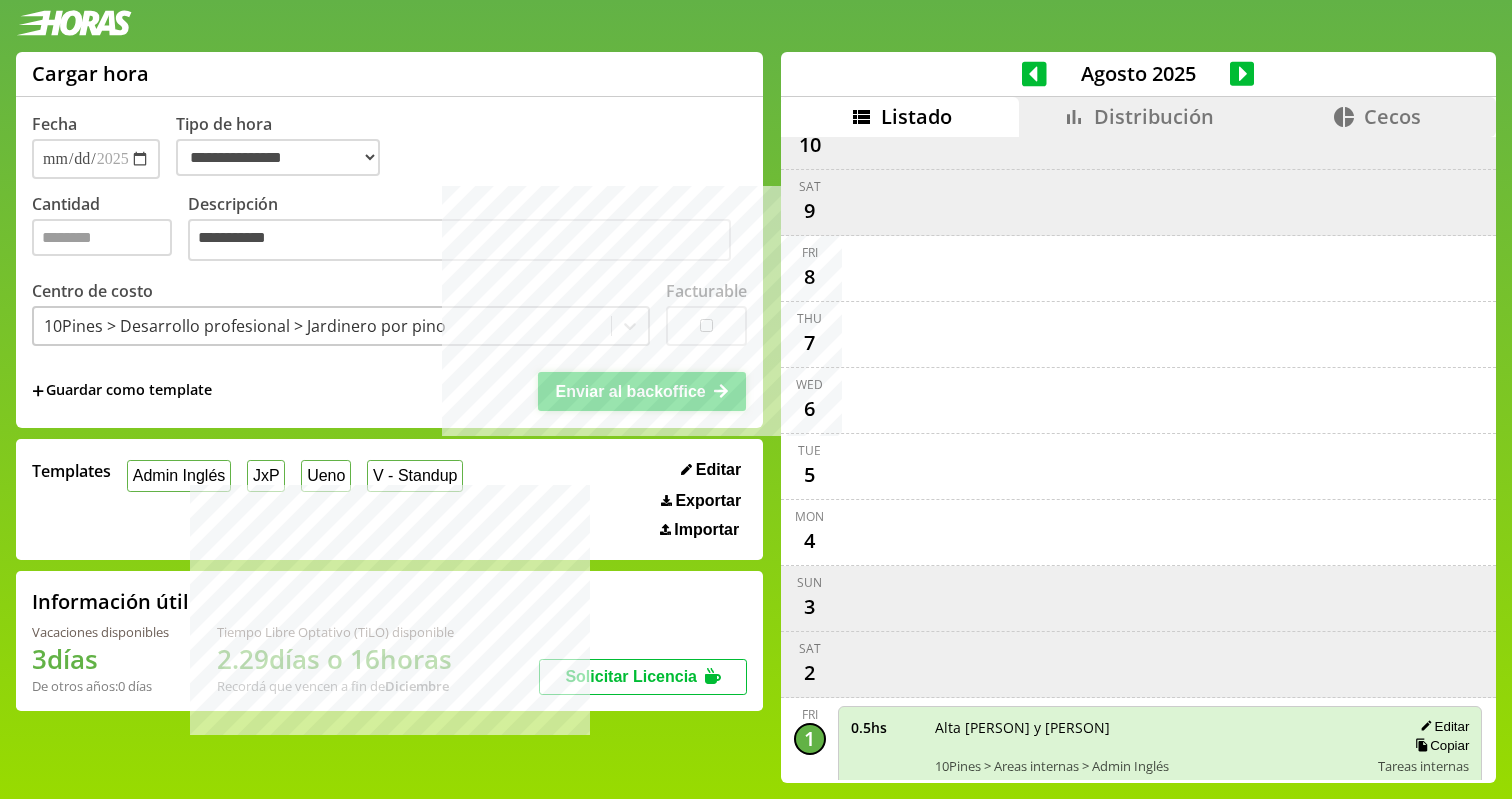 click on "Enviar al backoffice" at bounding box center (630, 391) 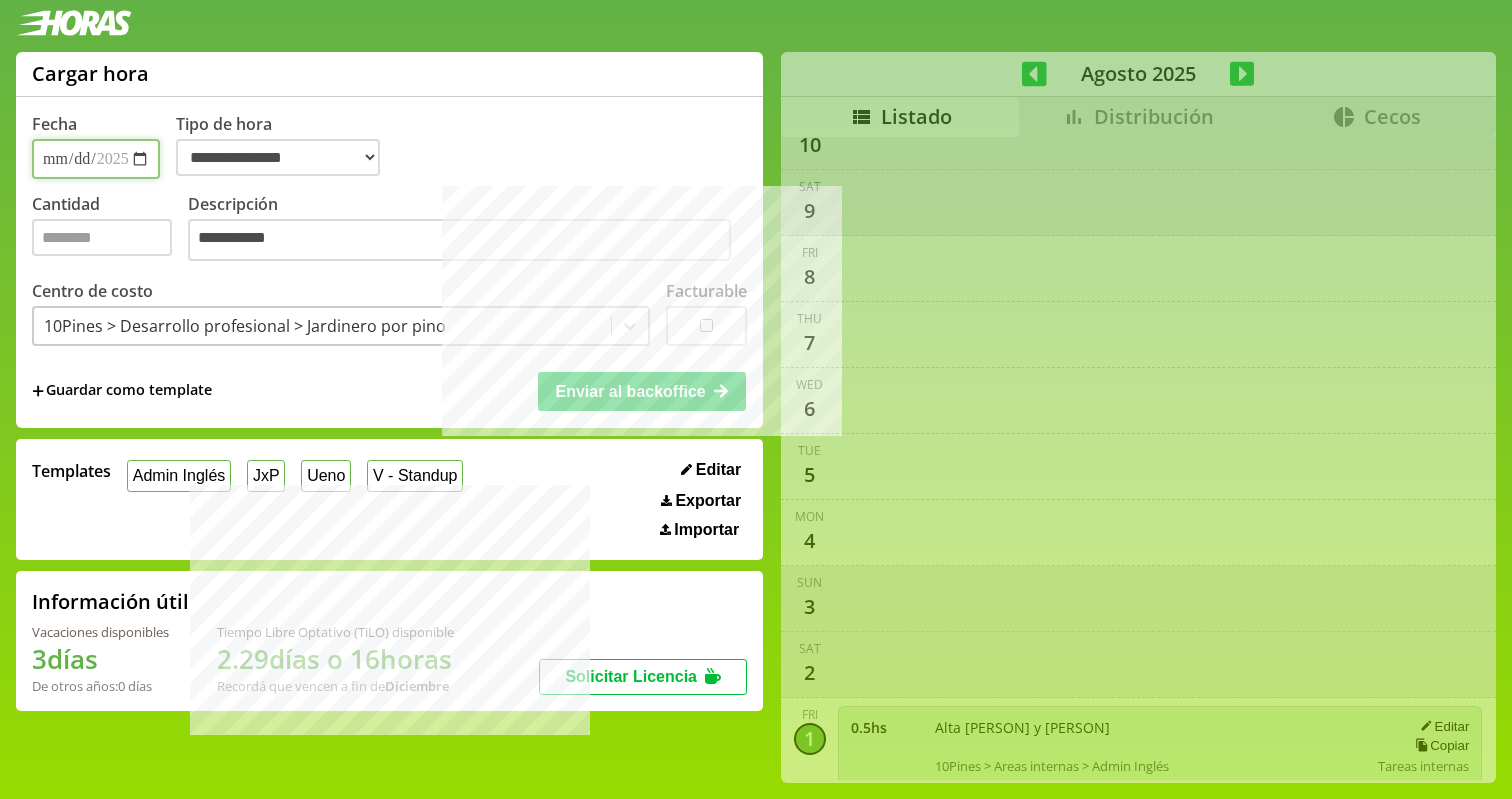 select on "**********" 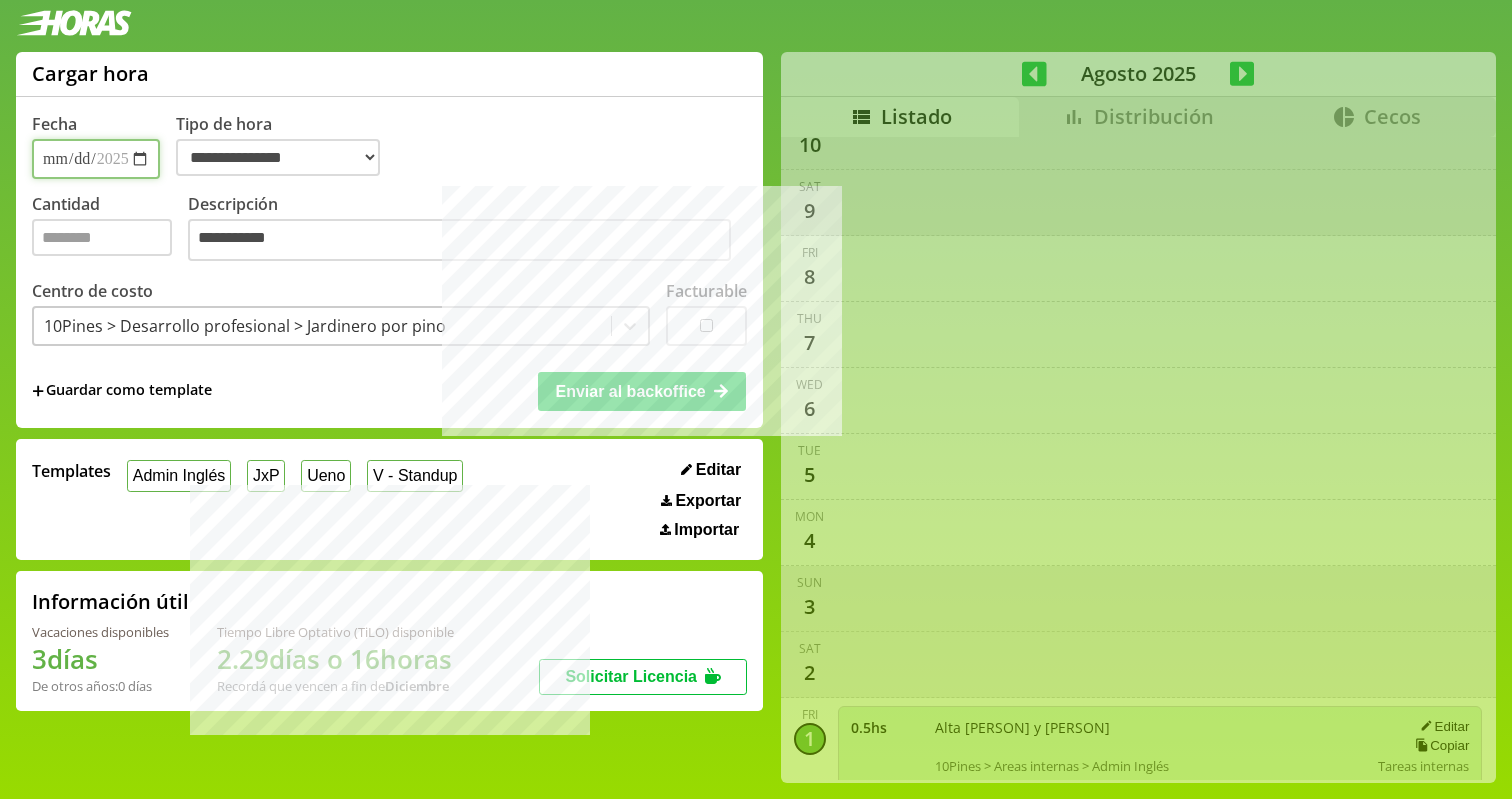 type 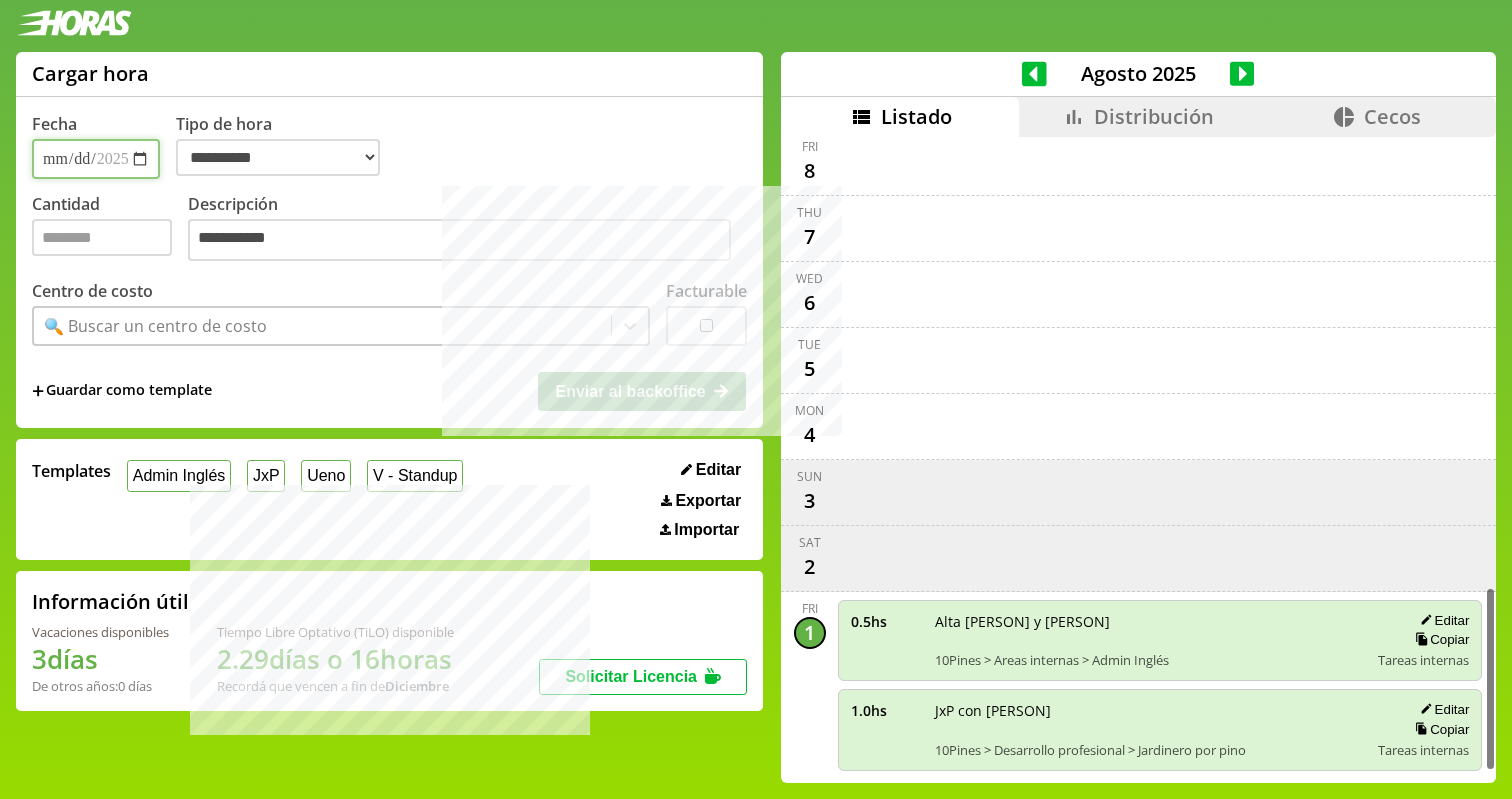 scroll, scrollTop: 1581, scrollLeft: 0, axis: vertical 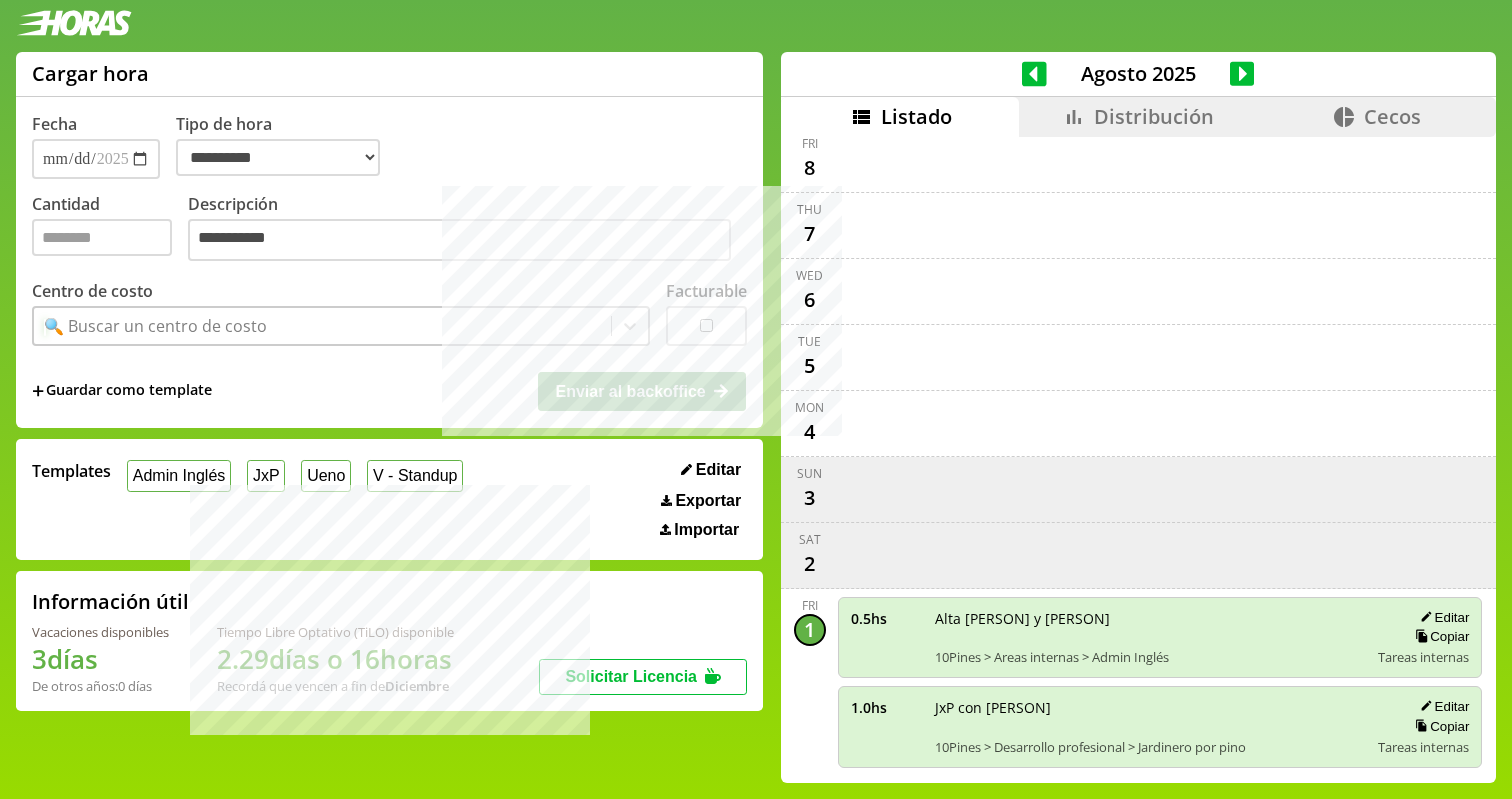 click on "🔍 Buscar un centro de costo" at bounding box center [322, 326] 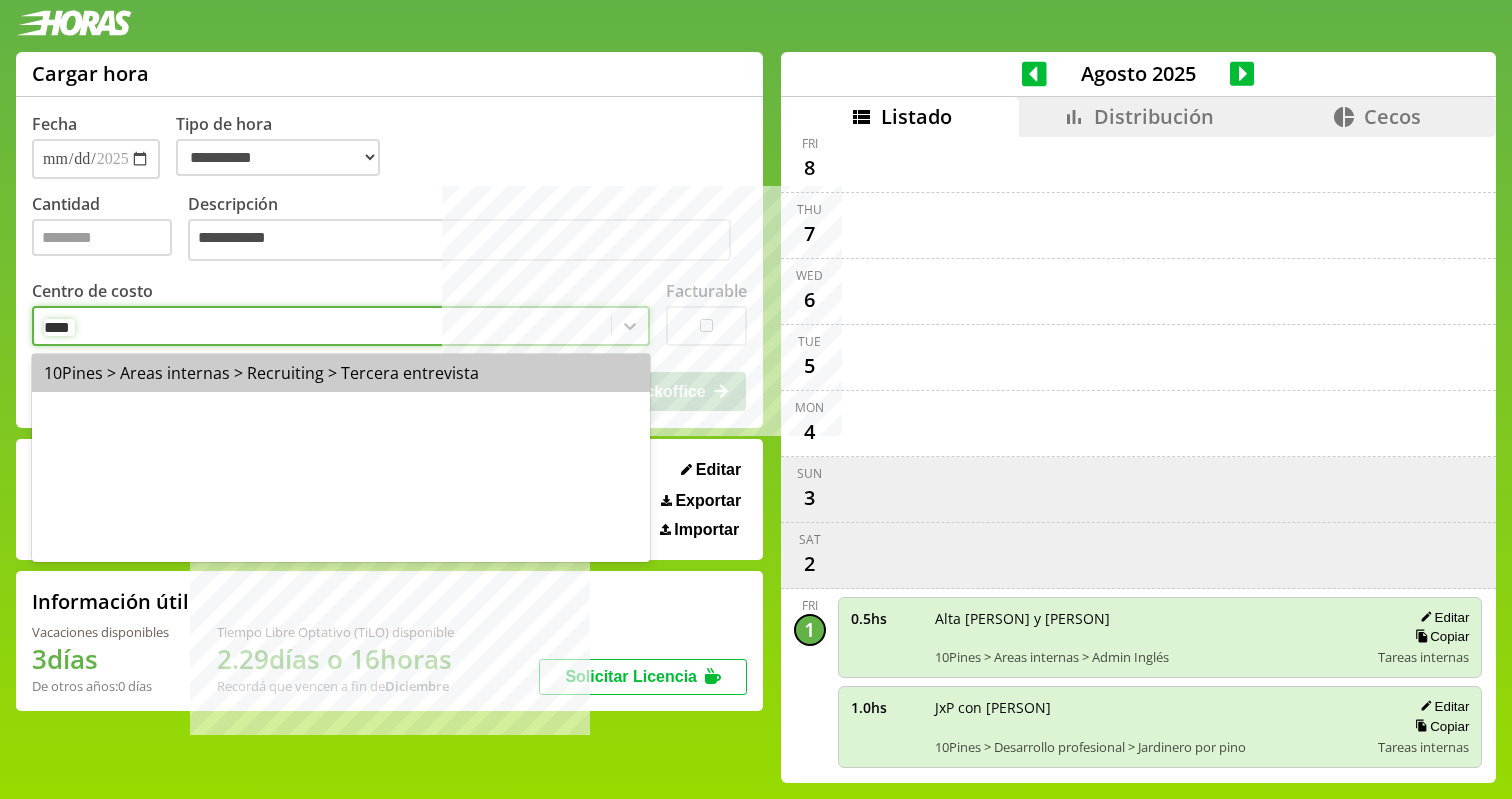 type on "*****" 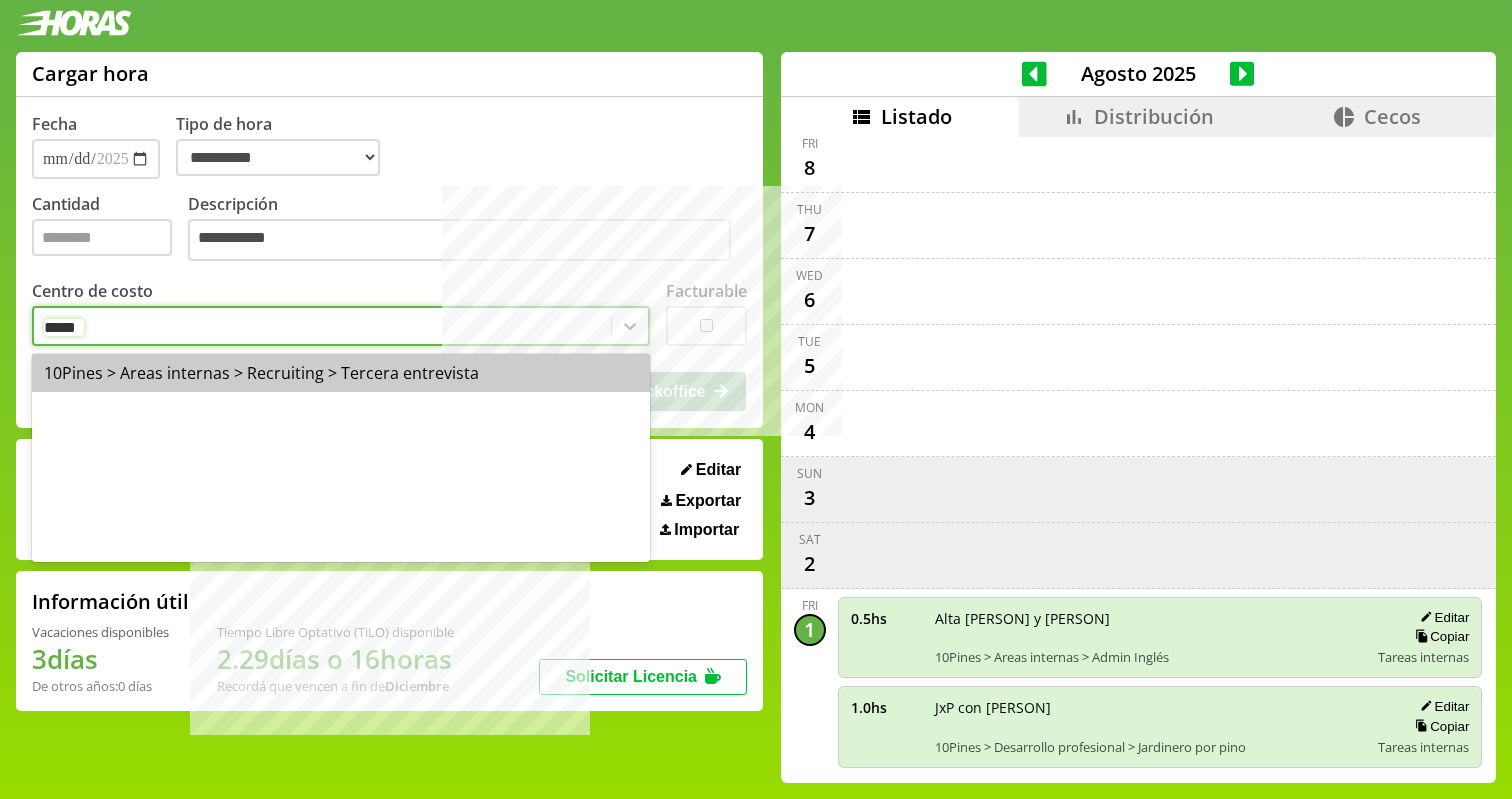 click on "10Pines > Areas internas > Recruiting > Tercera entrevista" at bounding box center [341, 373] 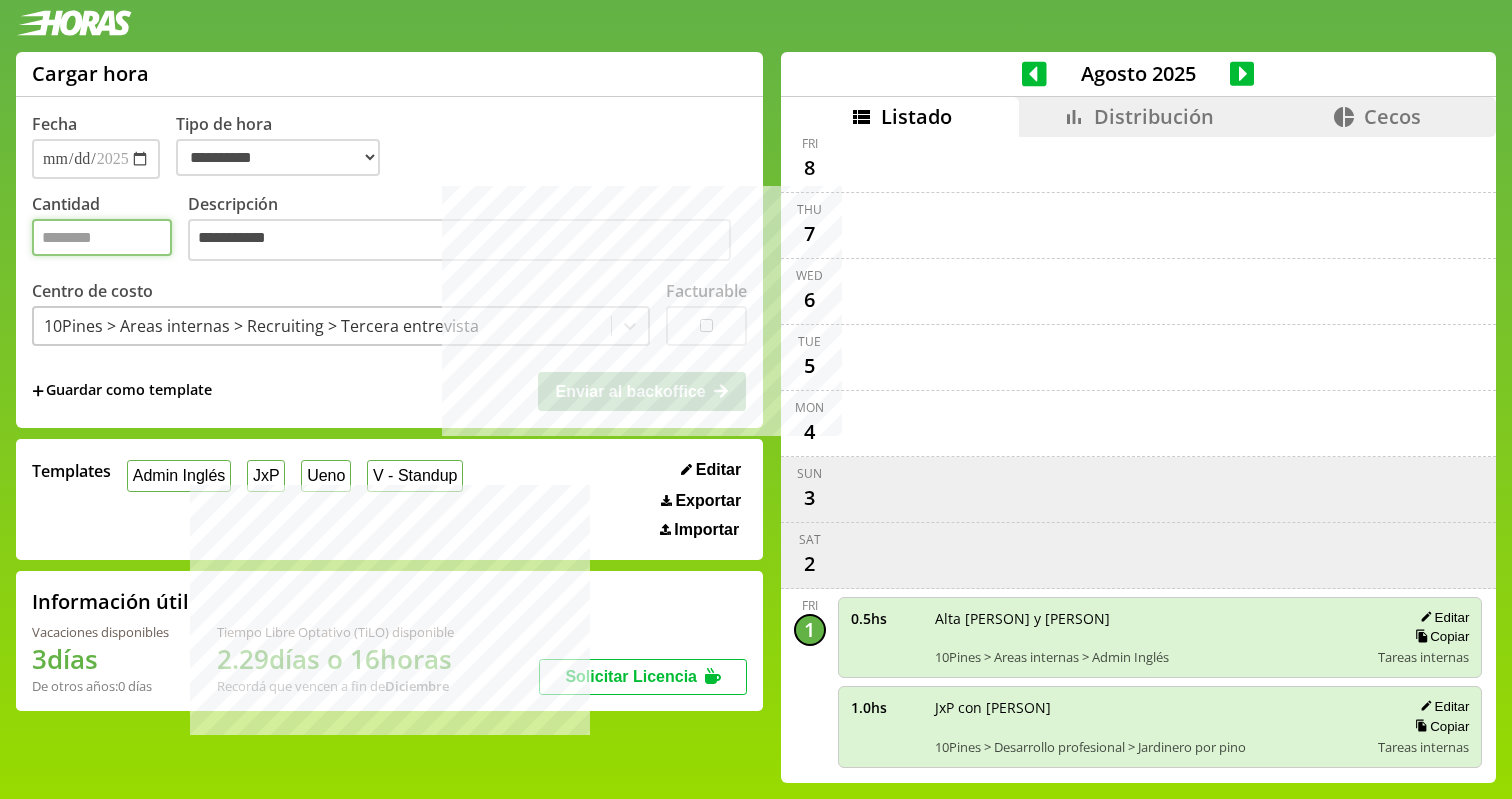 click on "Cantidad" at bounding box center [102, 237] 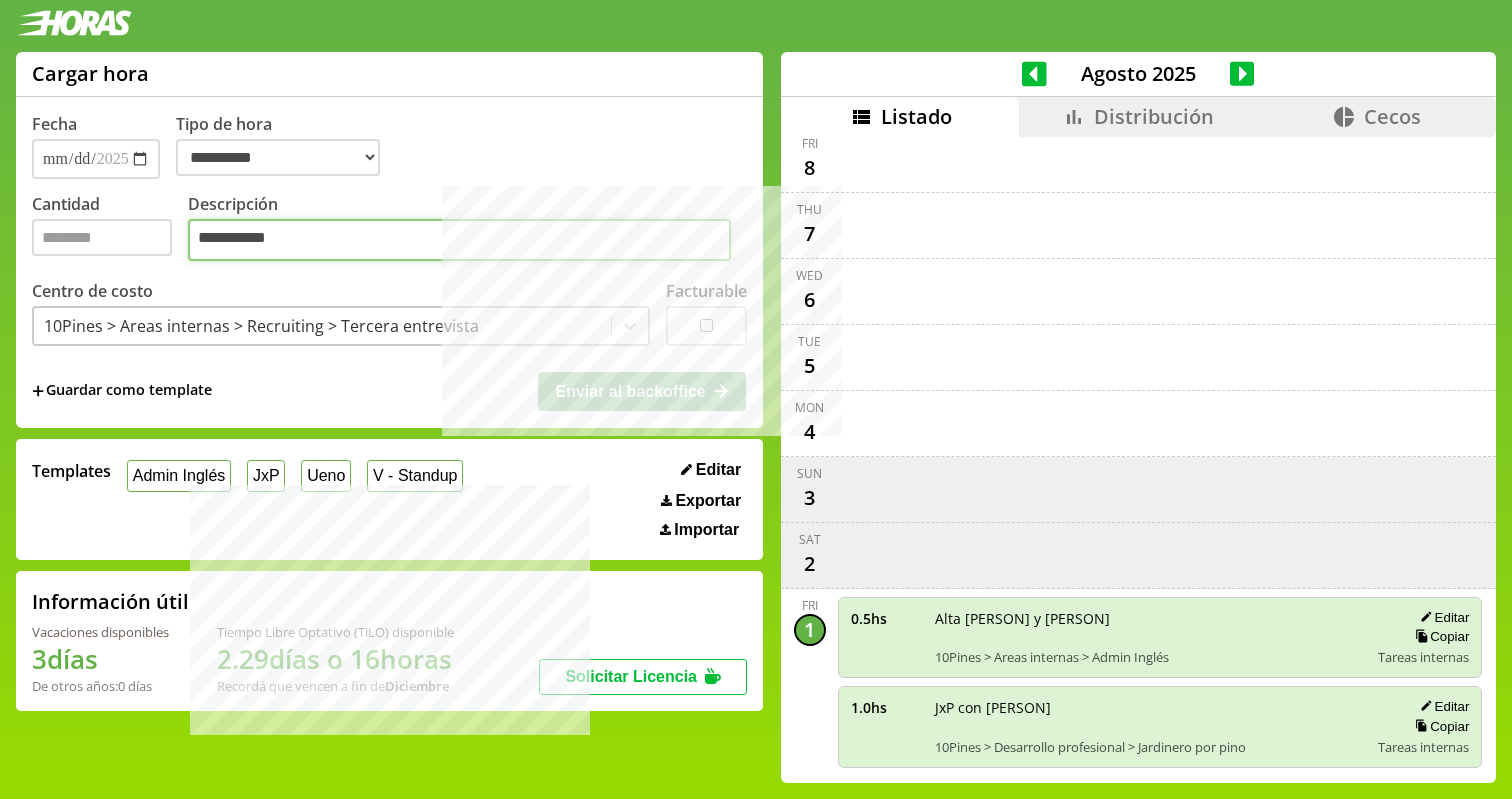 click on "**********" at bounding box center [459, 240] 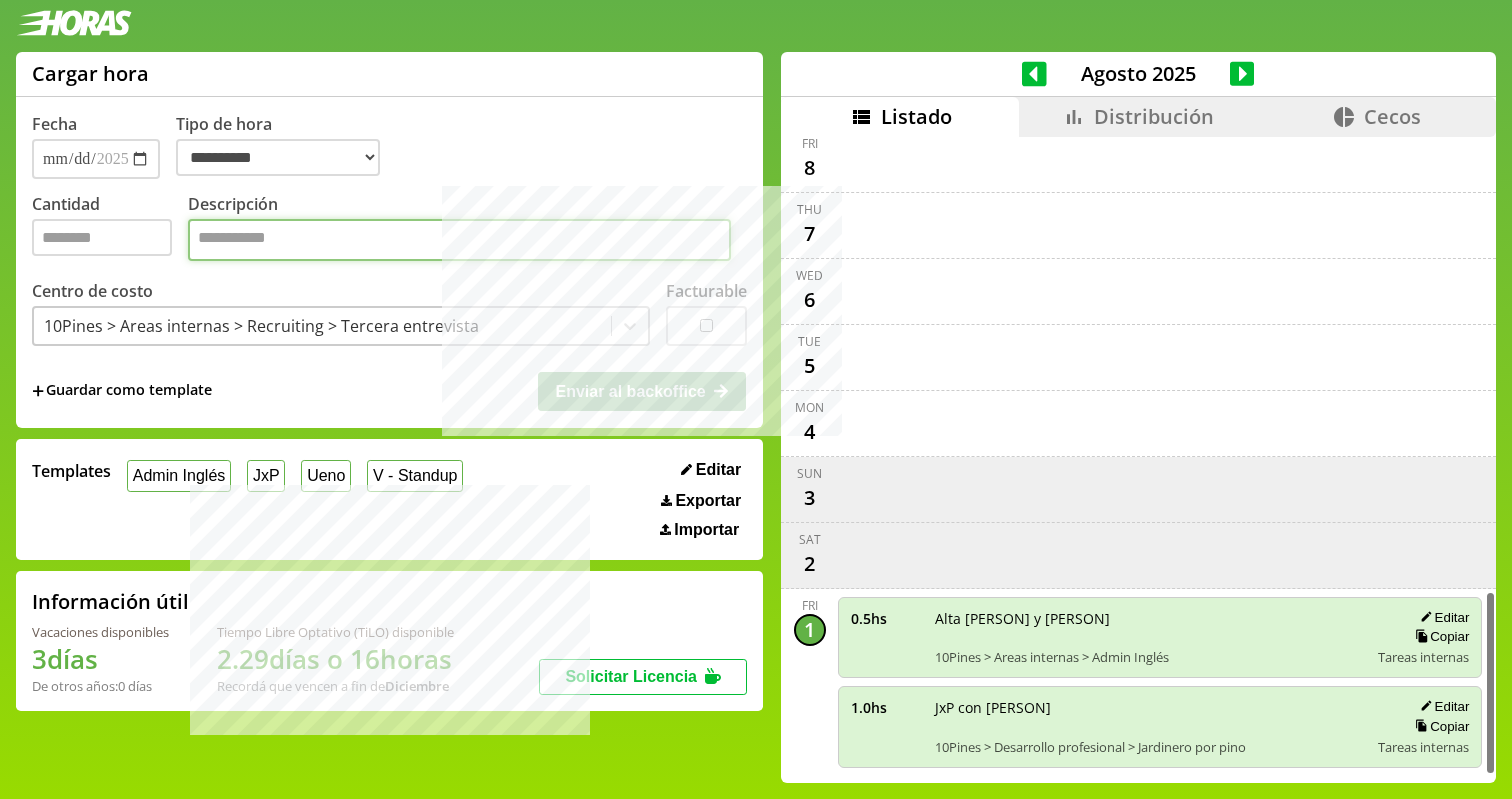 paste on "**********" 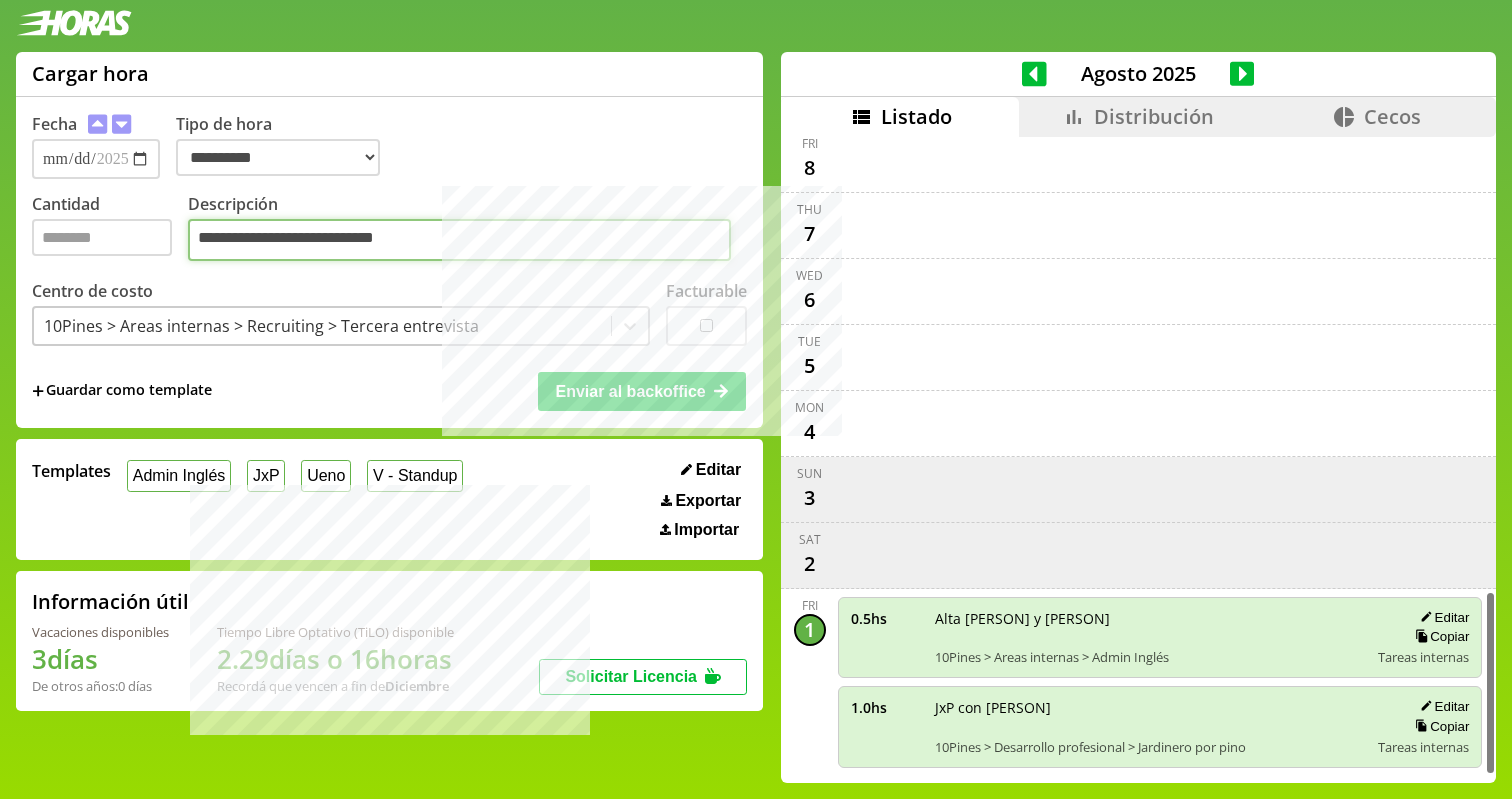 type on "**********" 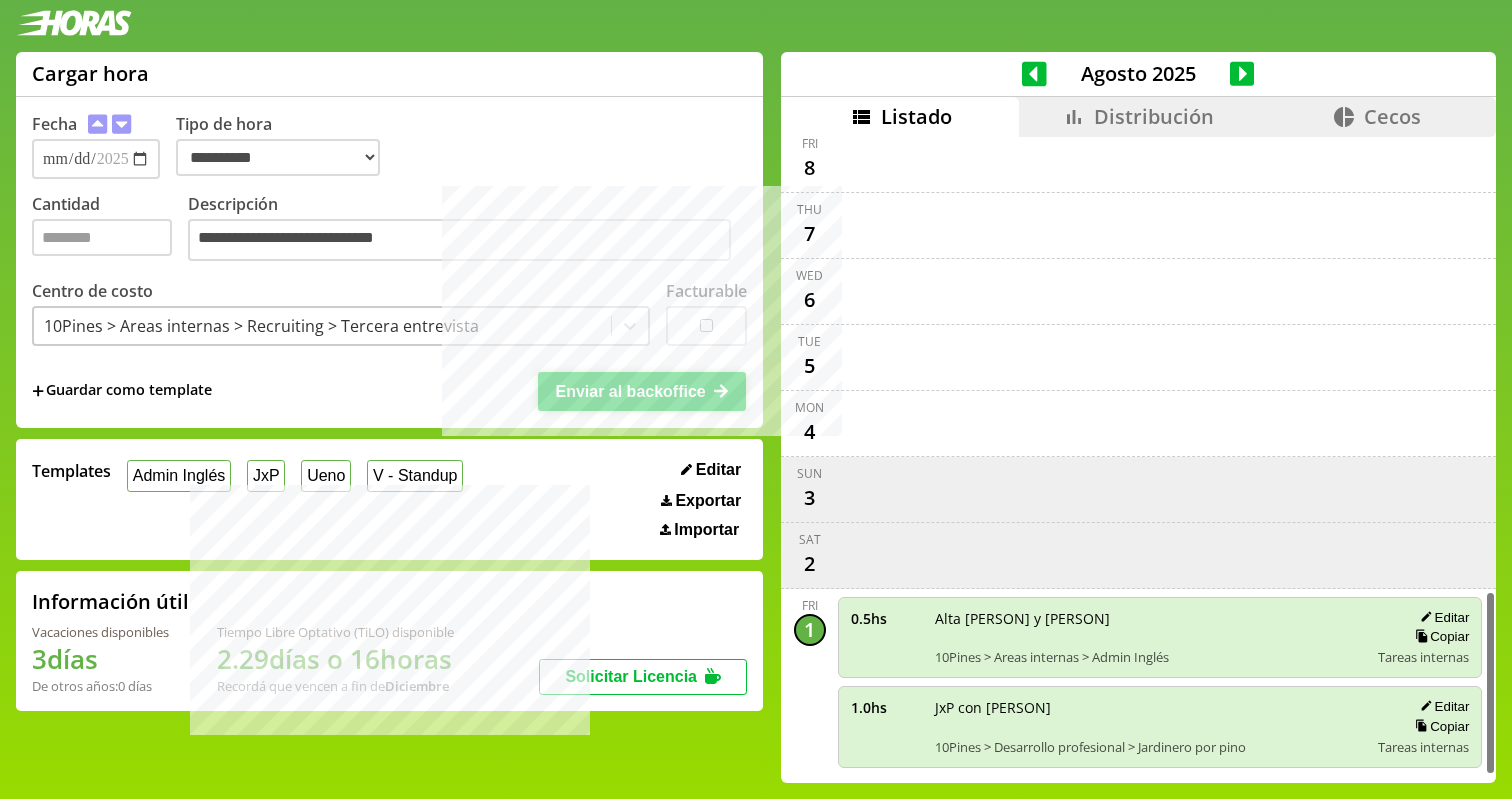 click on "Enviar al backoffice" at bounding box center [642, 391] 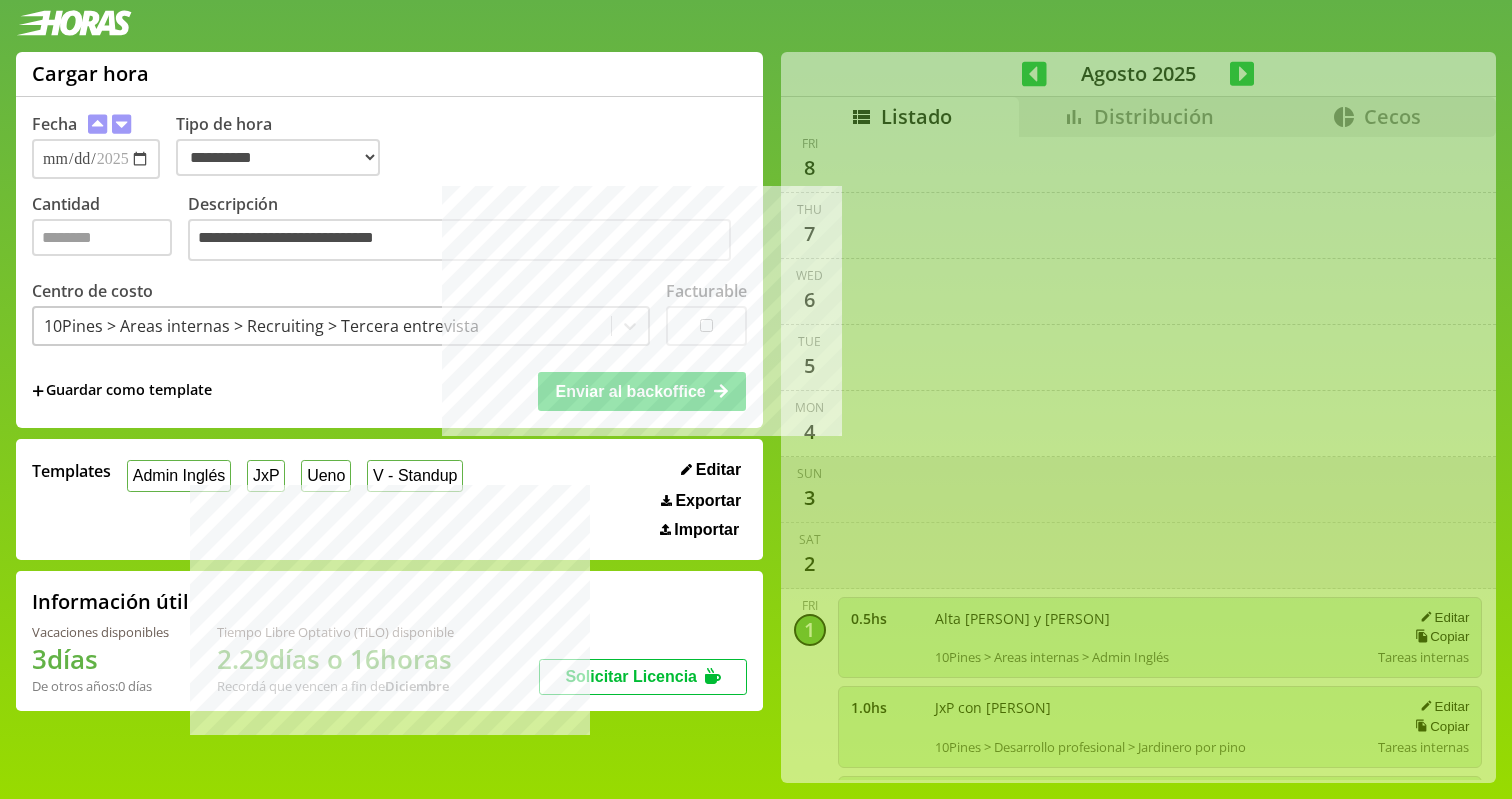 type 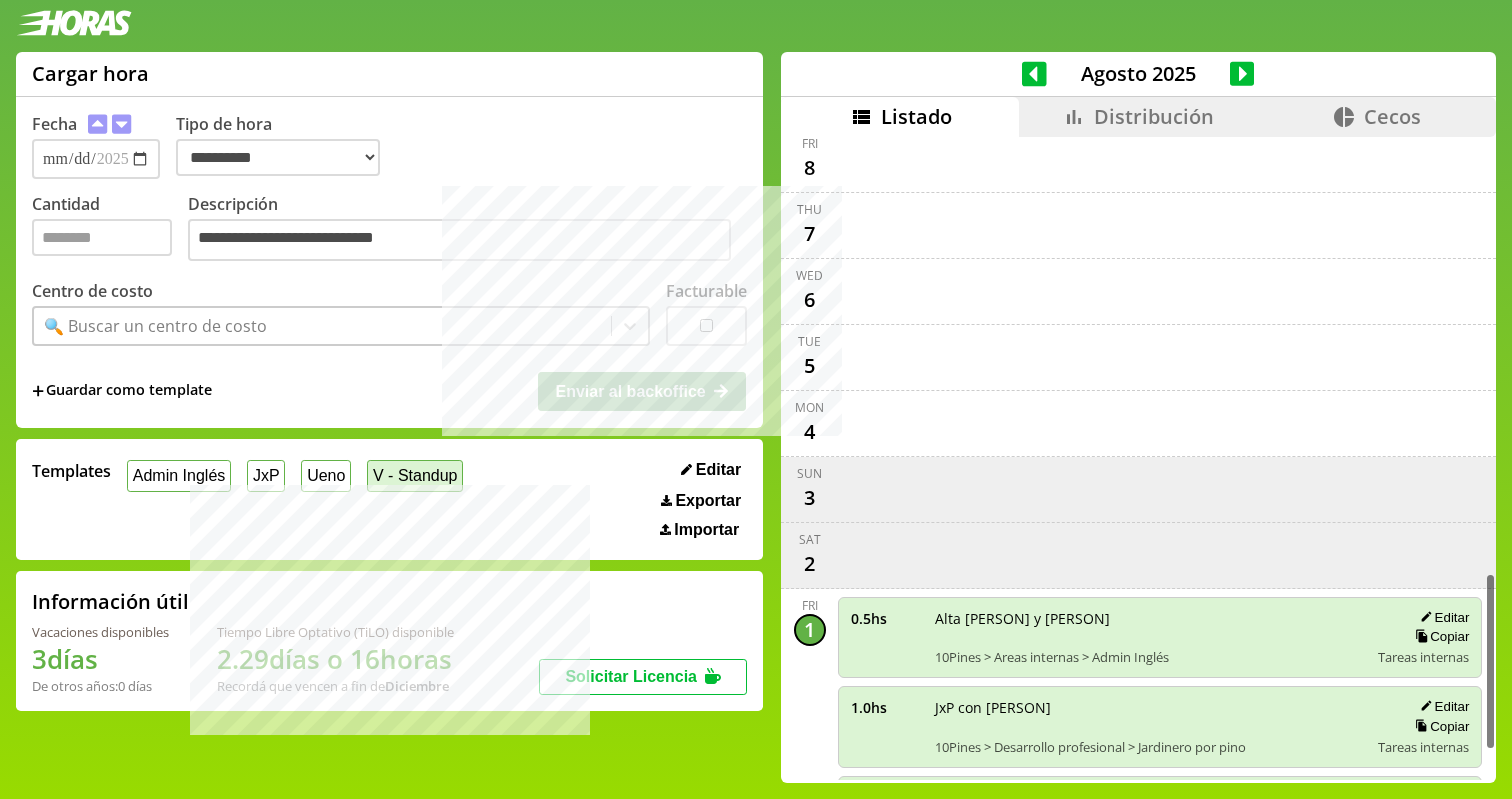 click on "V - Standup" at bounding box center [415, 475] 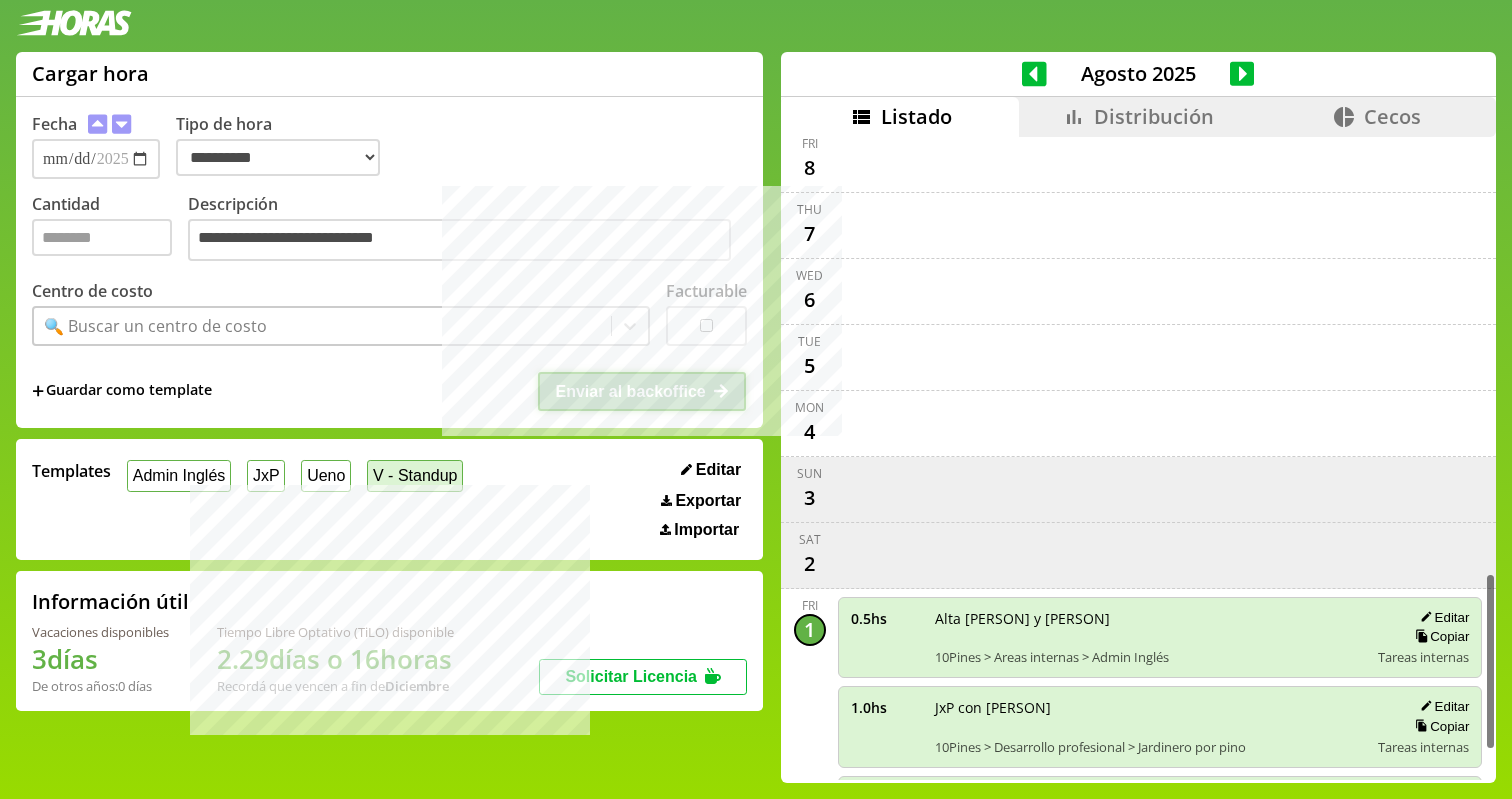 select on "**********" 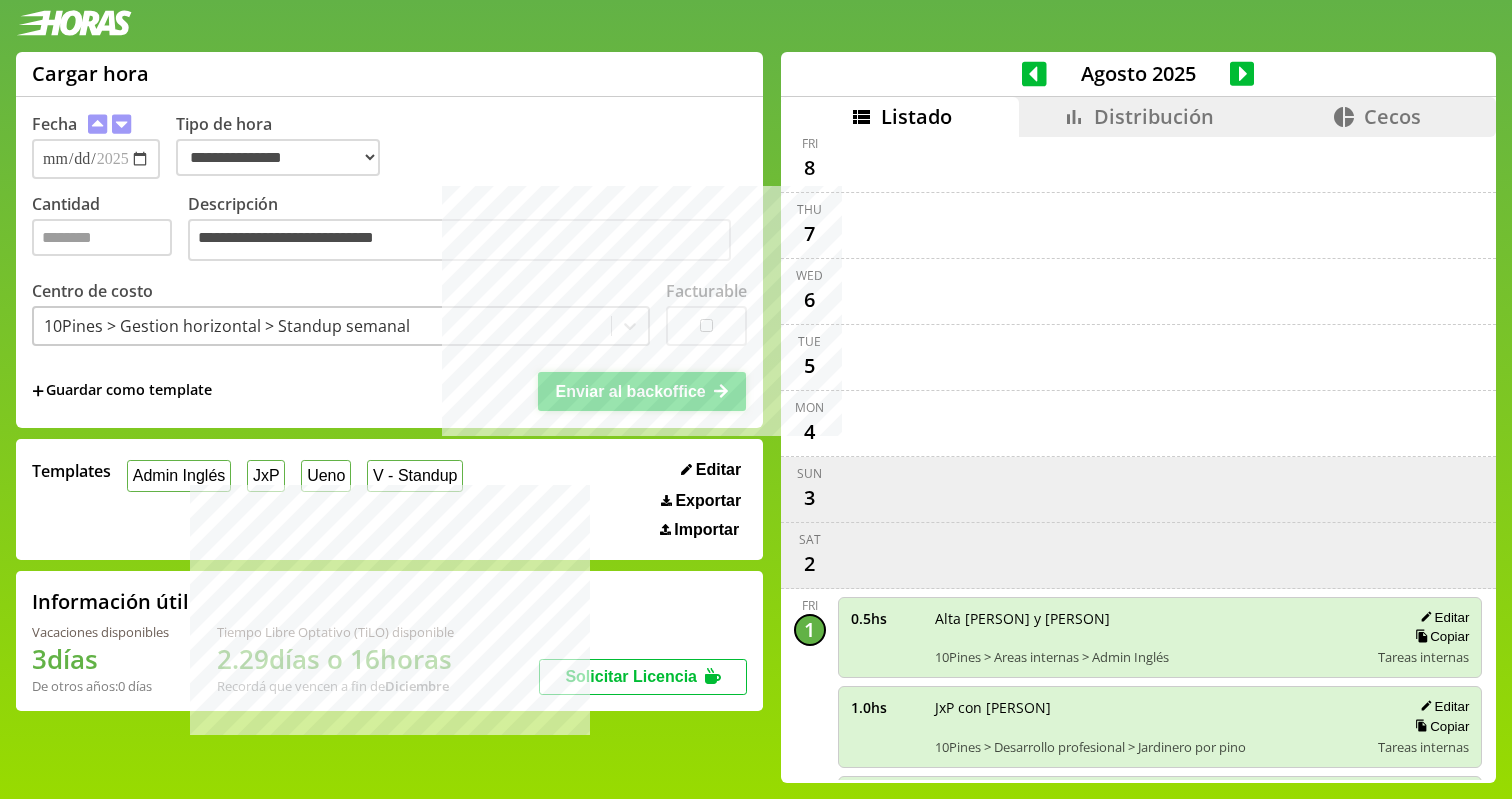 click 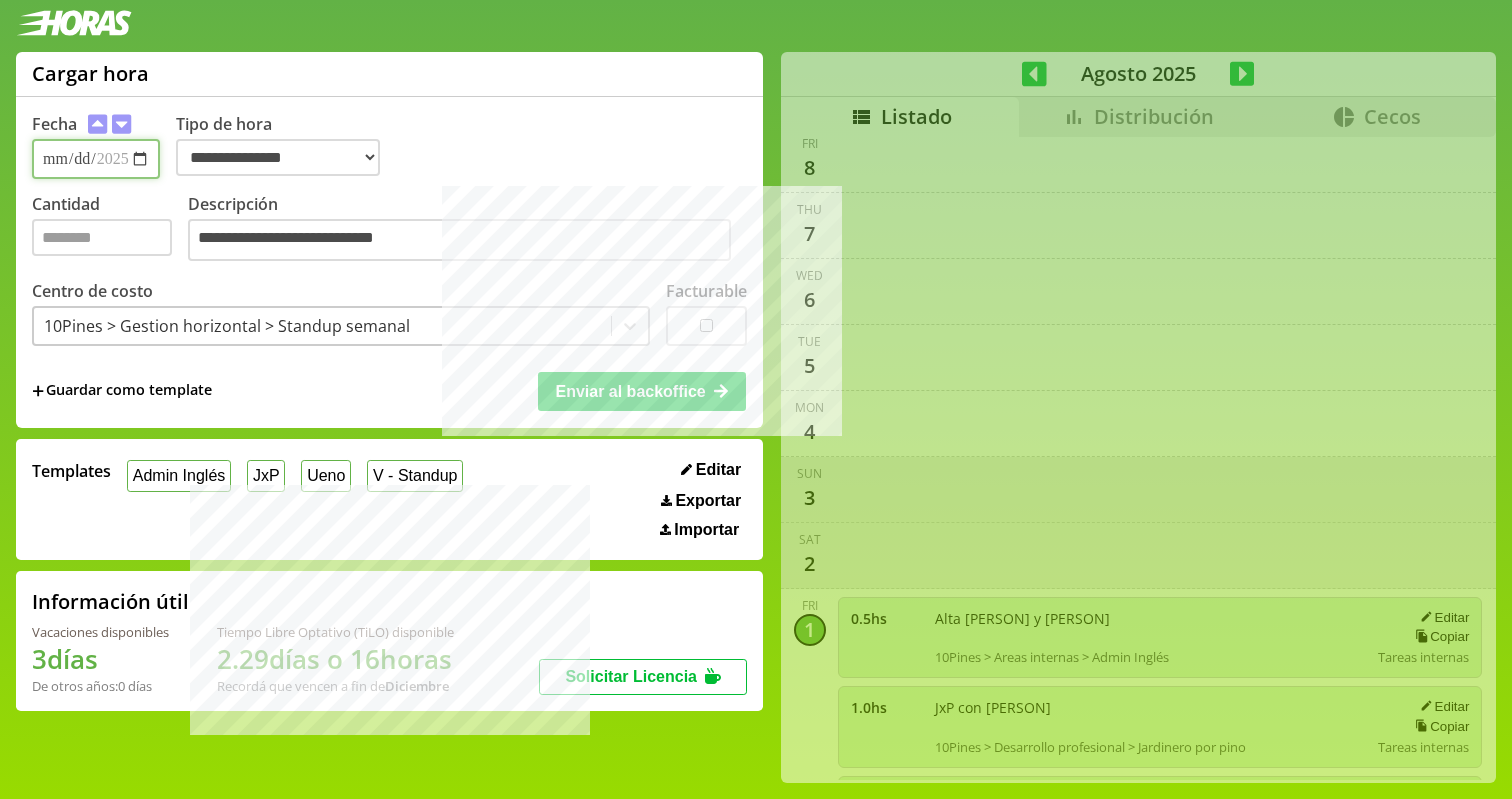 select on "**********" 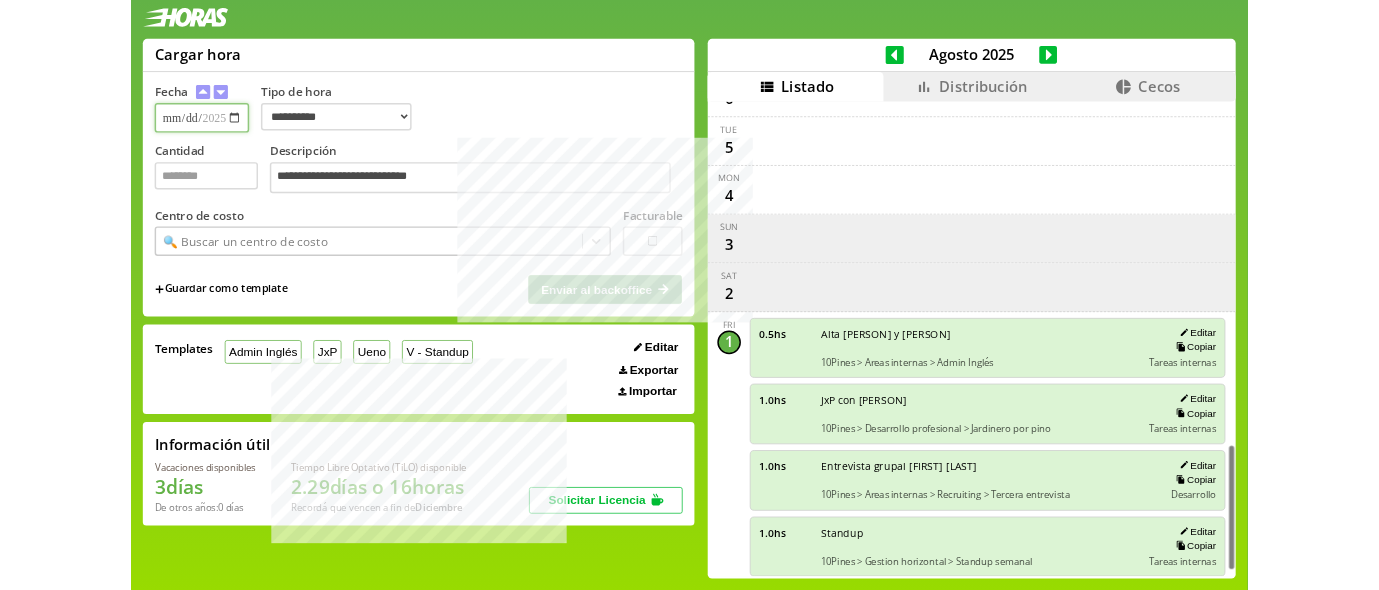 scroll, scrollTop: 1782, scrollLeft: 0, axis: vertical 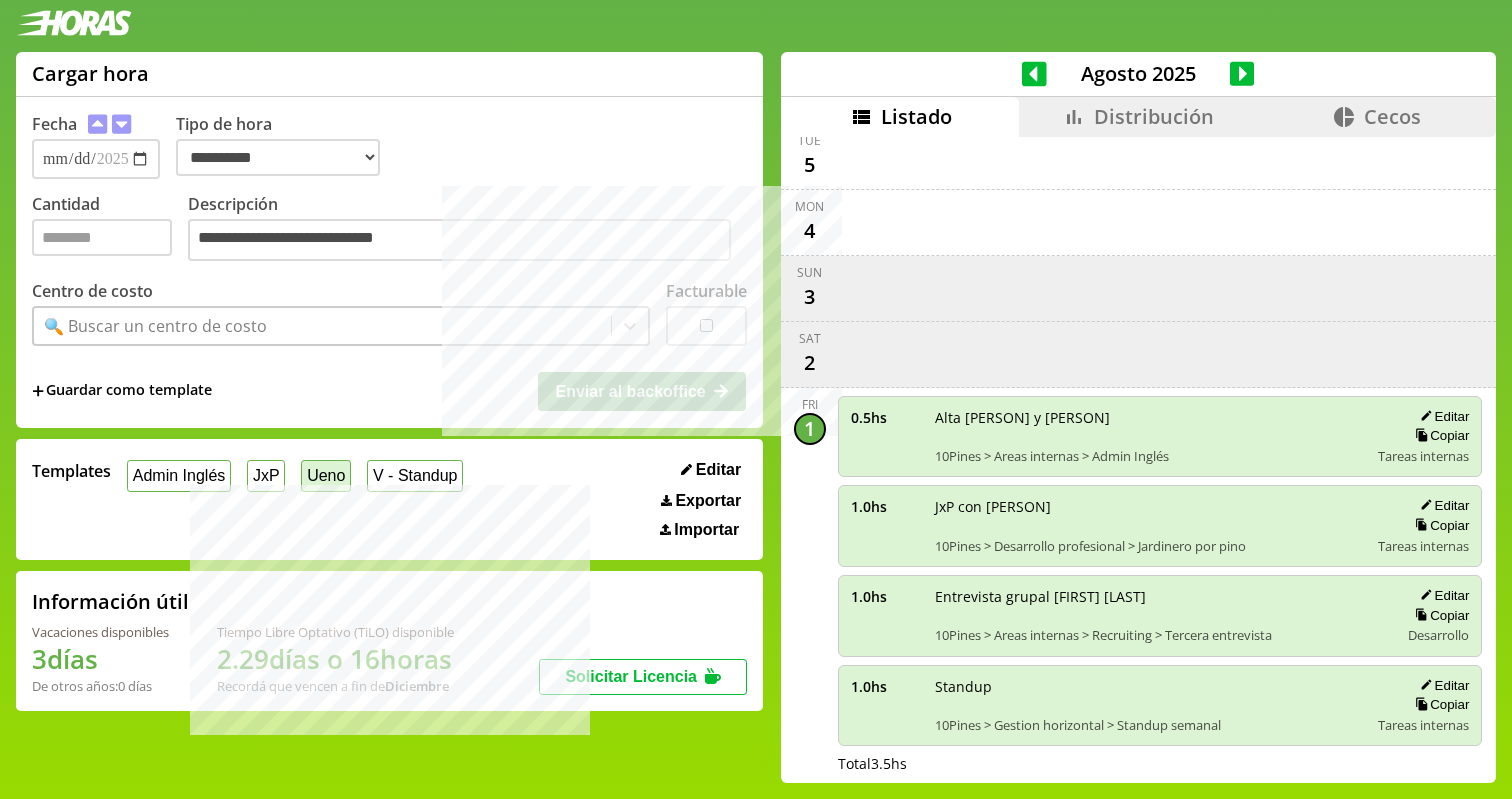 click on "Ueno" at bounding box center (326, 475) 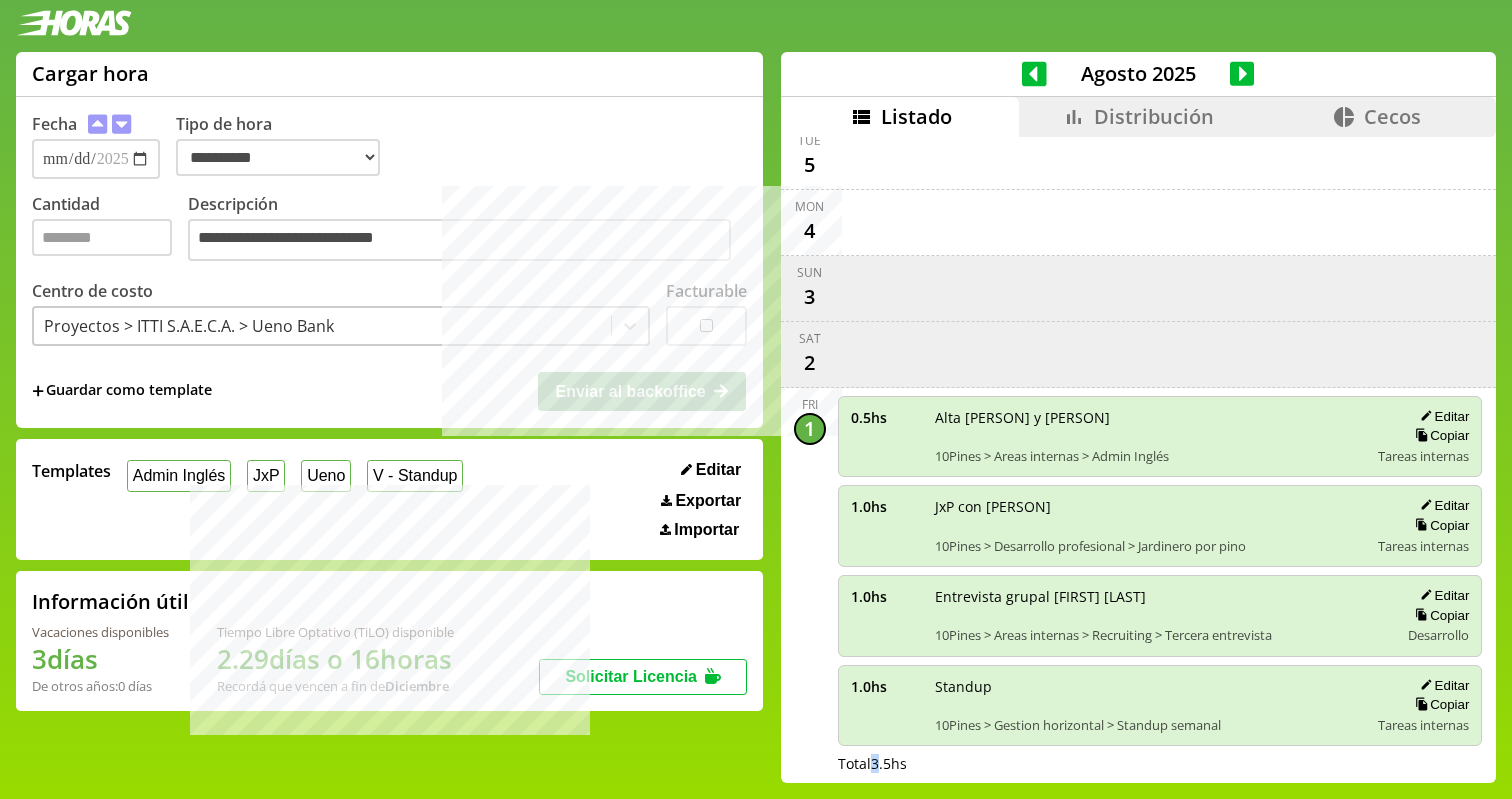 click on "Total 3.5 hs" at bounding box center (1160, 763) 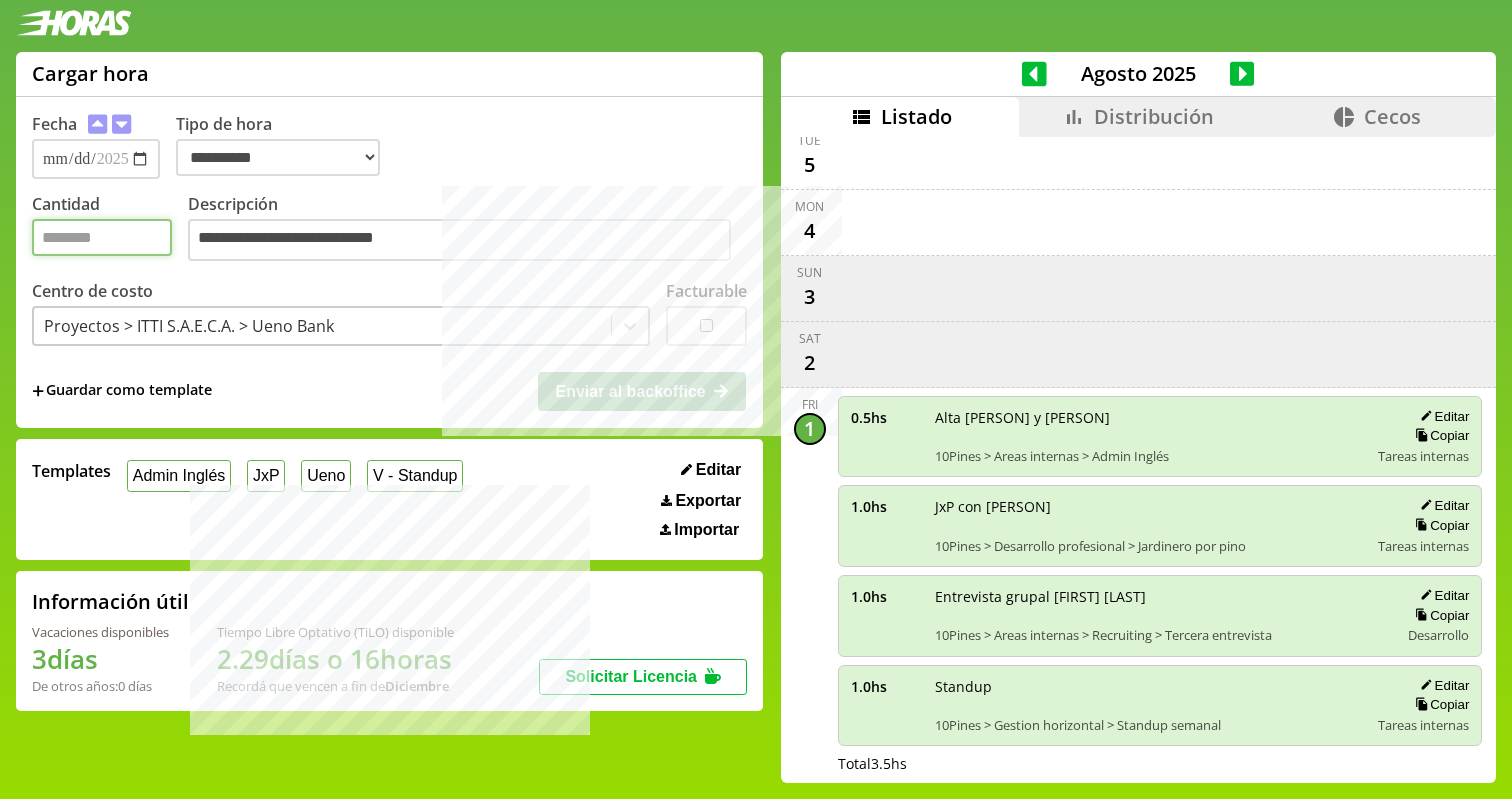 click on "Cantidad" at bounding box center [102, 237] 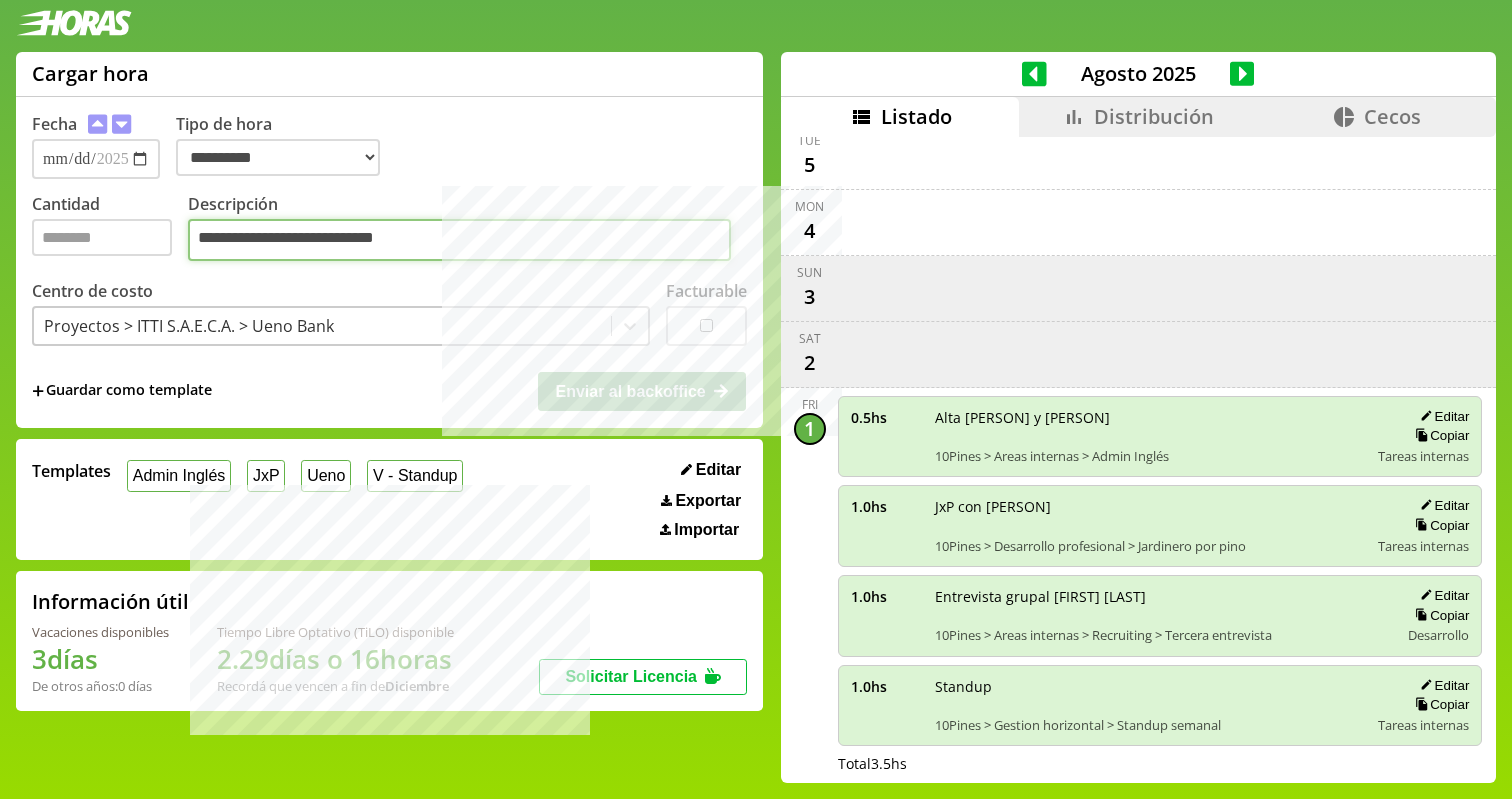 click on "**********" at bounding box center [459, 240] 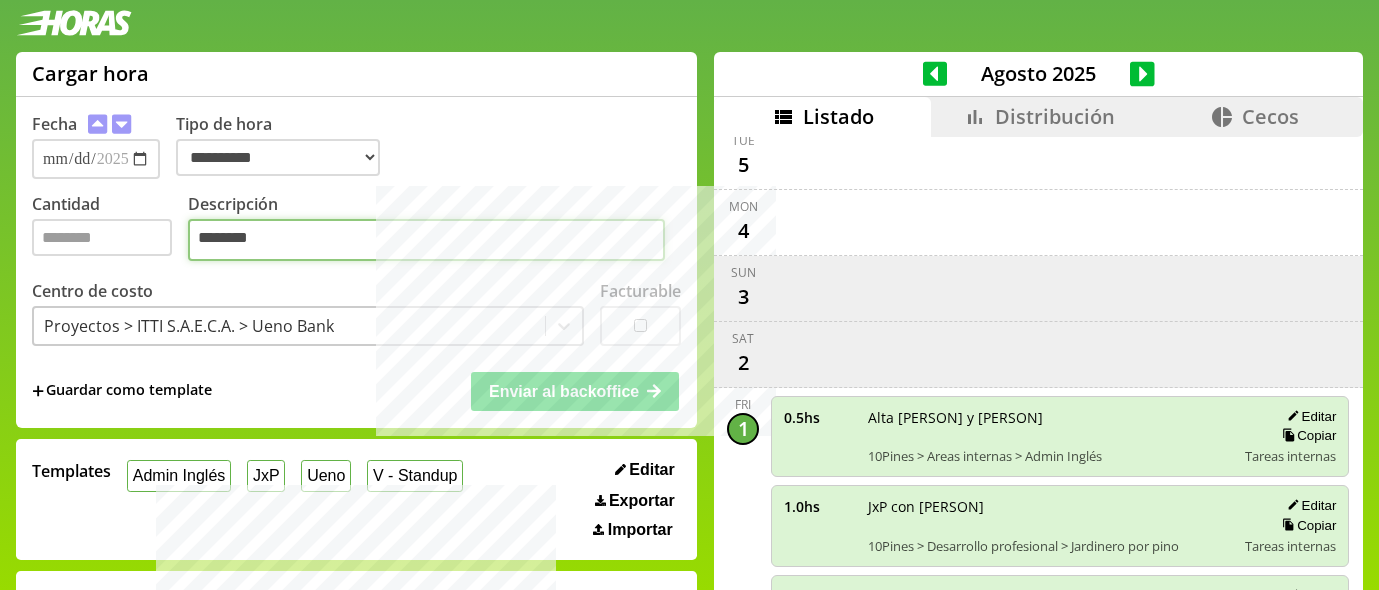 paste on "*********" 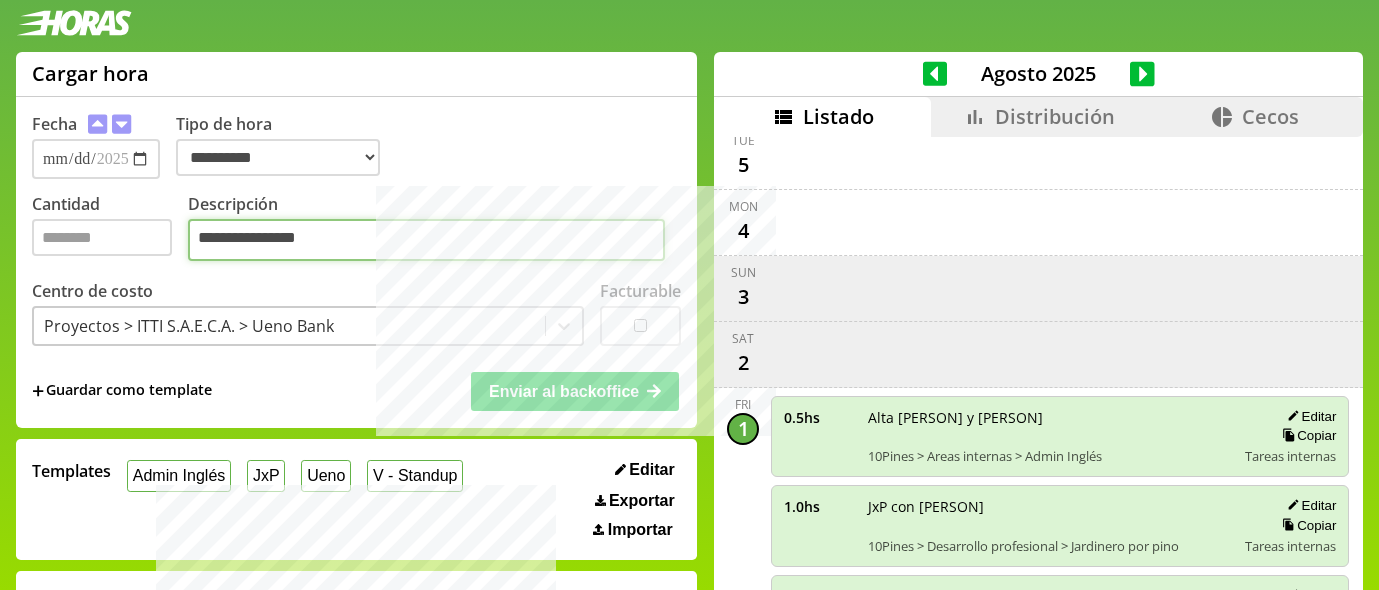 type on "**********" 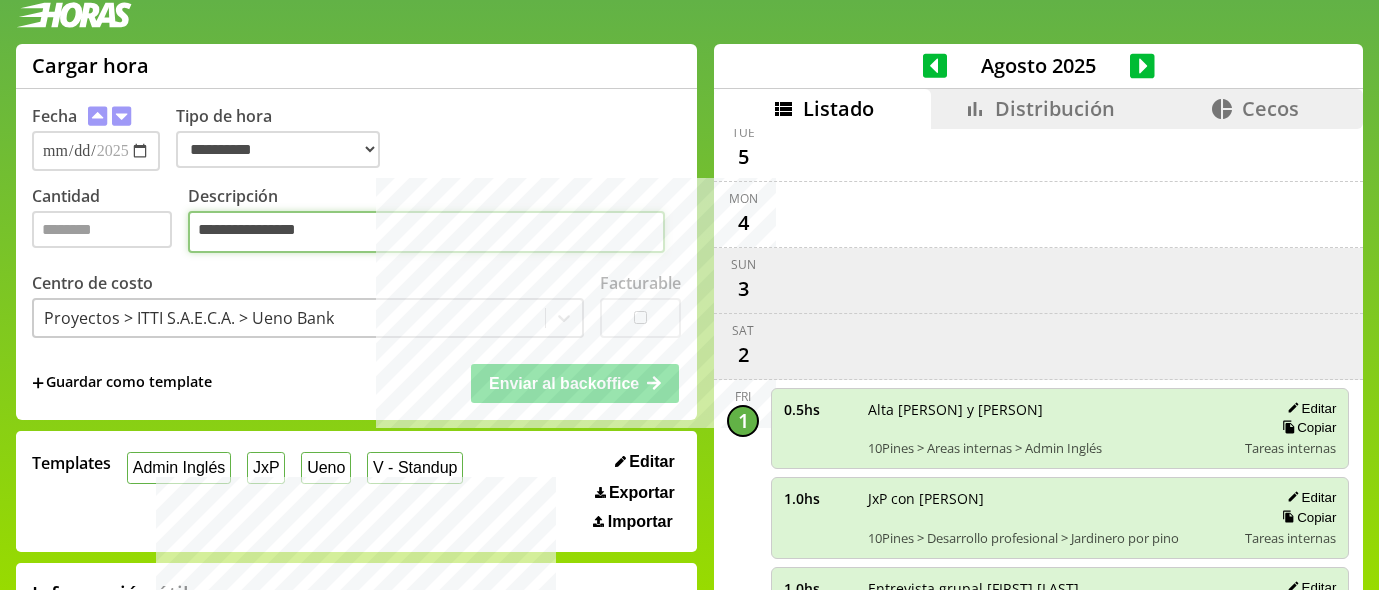 scroll, scrollTop: 0, scrollLeft: 0, axis: both 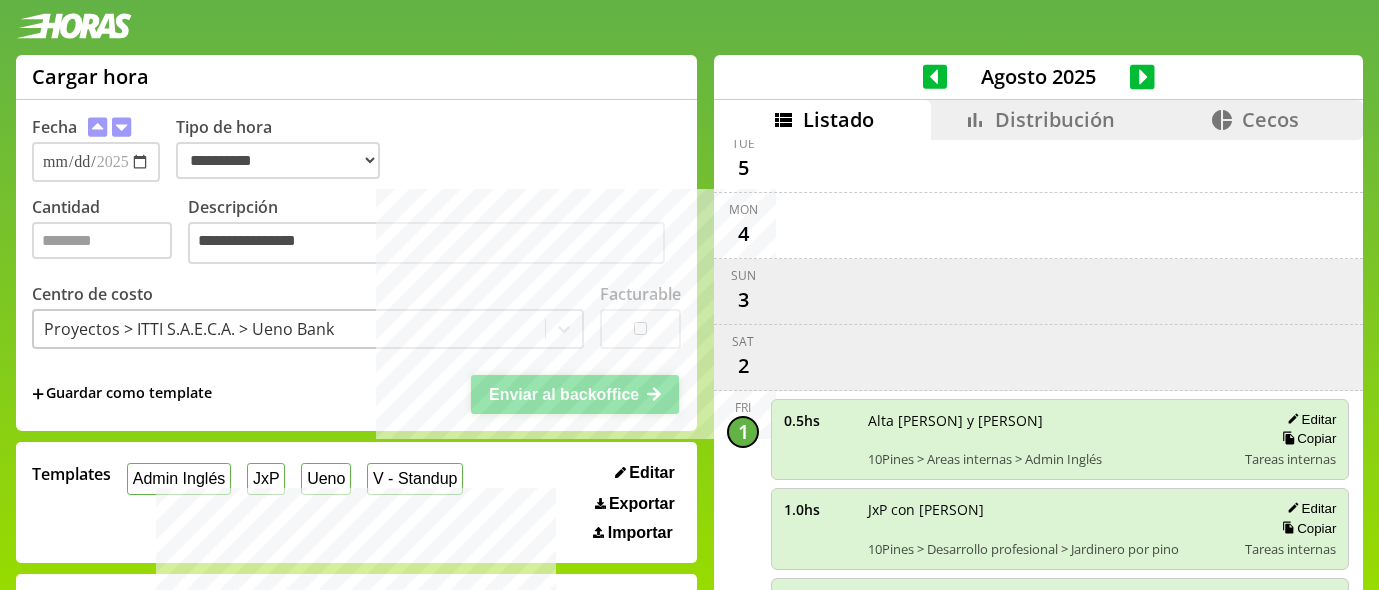 click on "Enviar al backoffice" at bounding box center (564, 394) 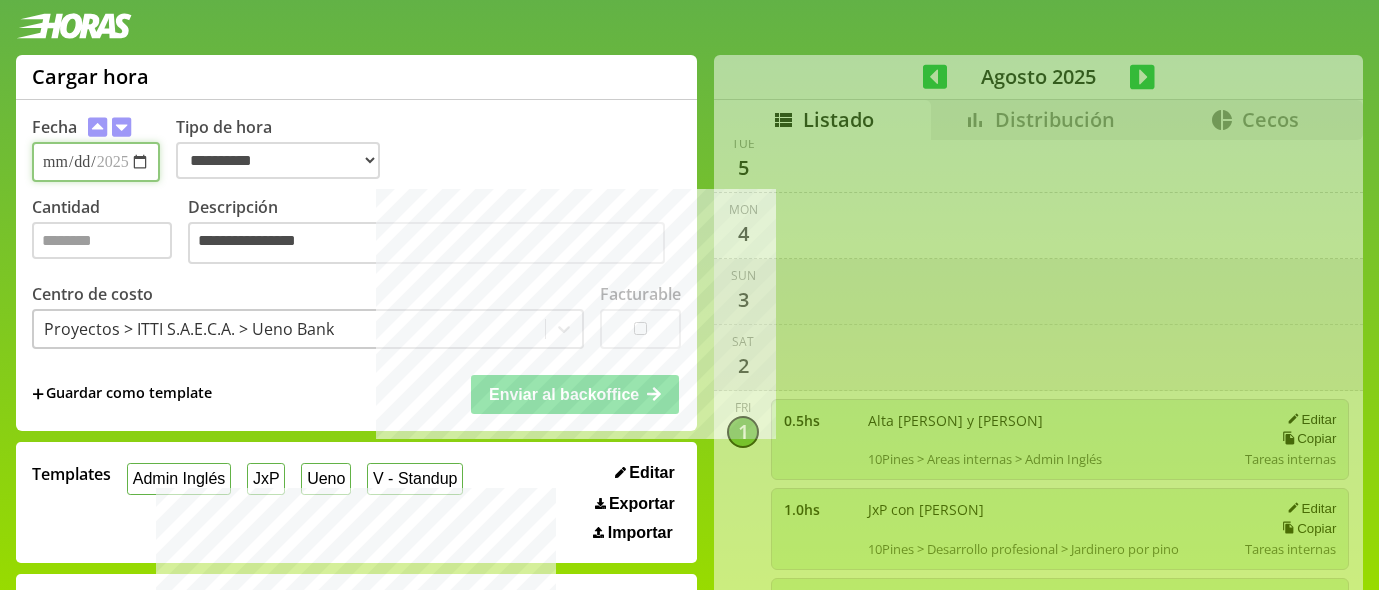 type 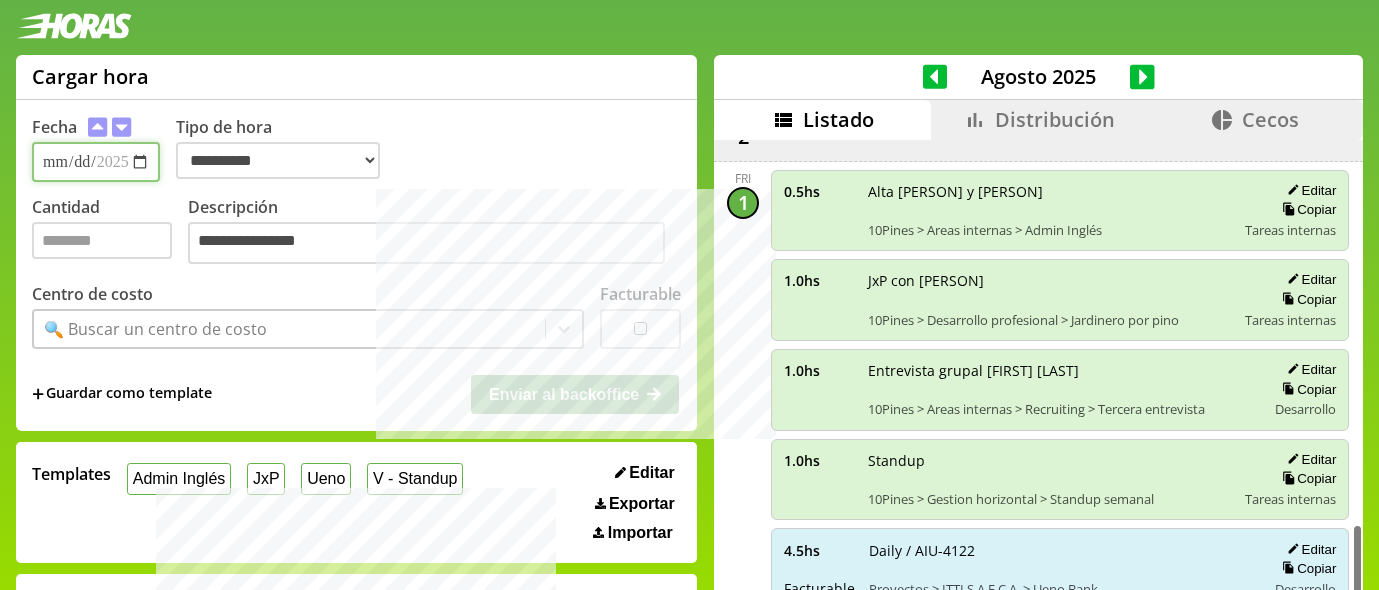 scroll, scrollTop: 2040, scrollLeft: 0, axis: vertical 